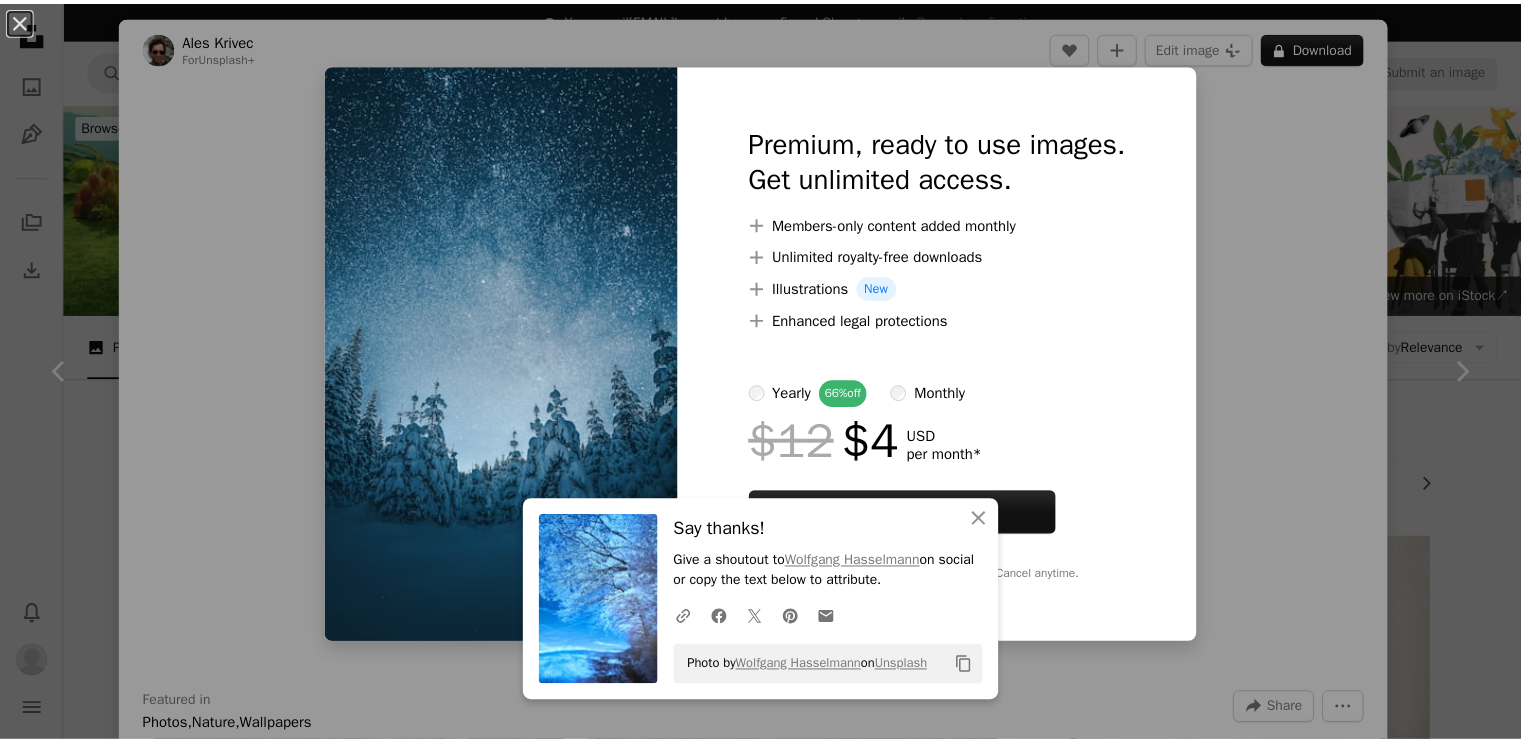 scroll, scrollTop: 1800, scrollLeft: 0, axis: vertical 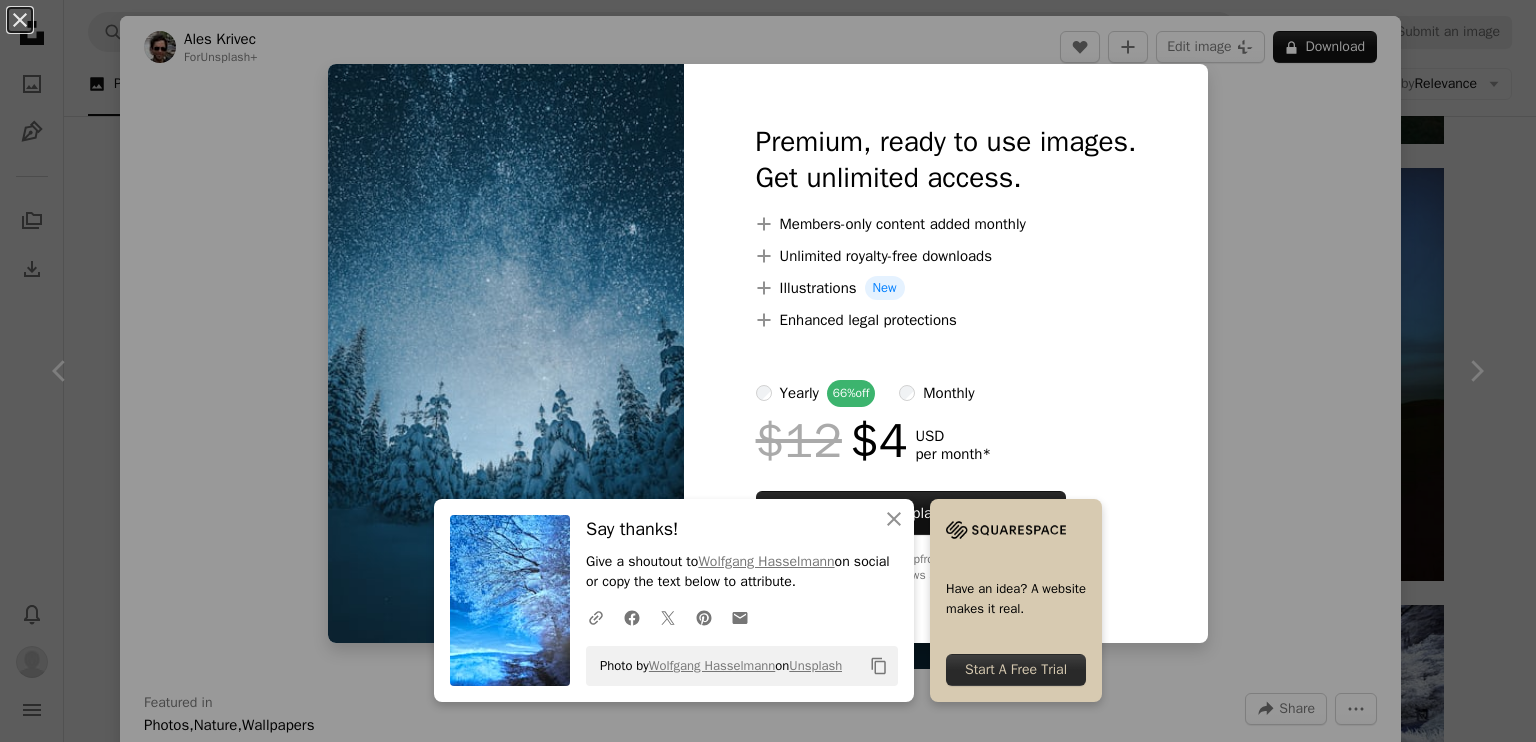click at bounding box center [506, 353] 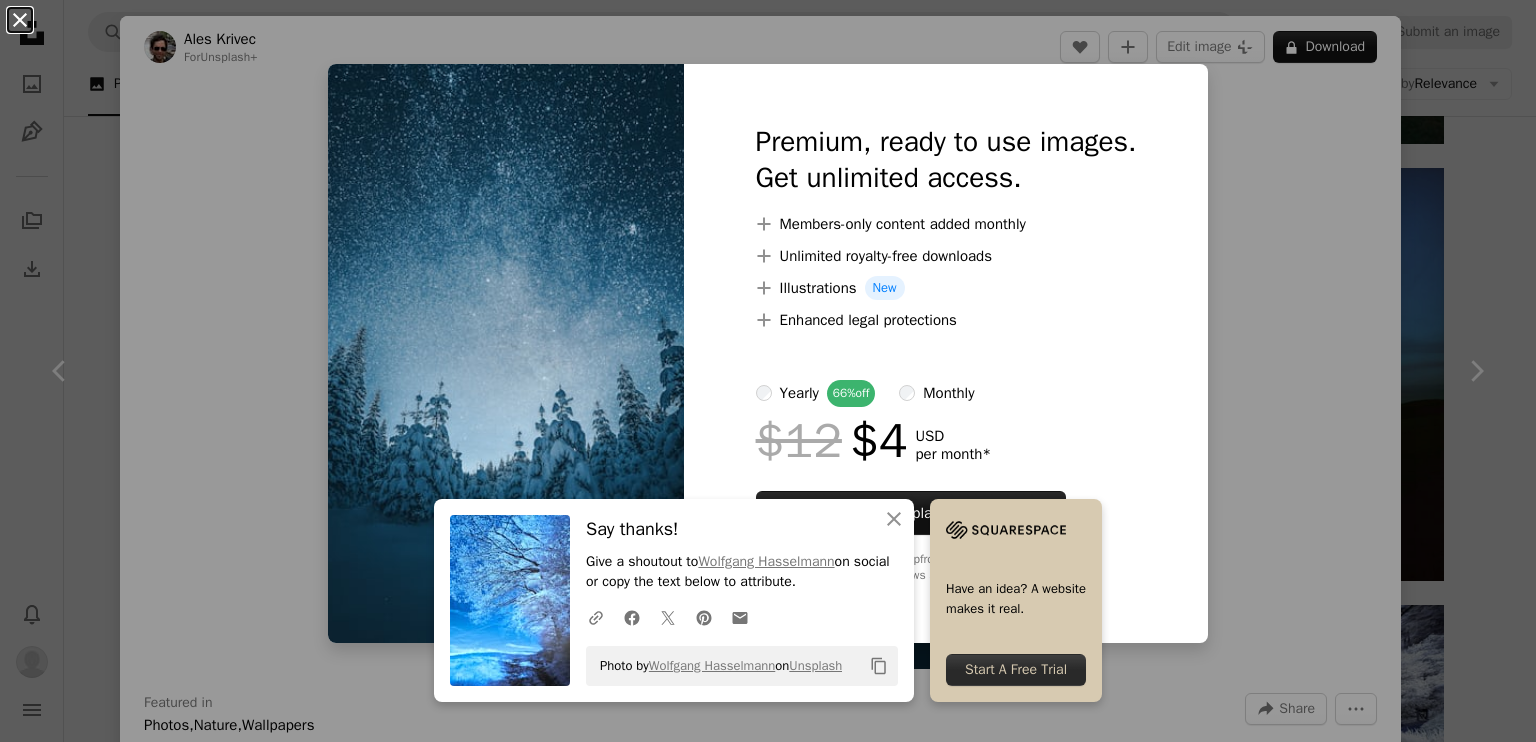 click on "An X shape" at bounding box center (20, 20) 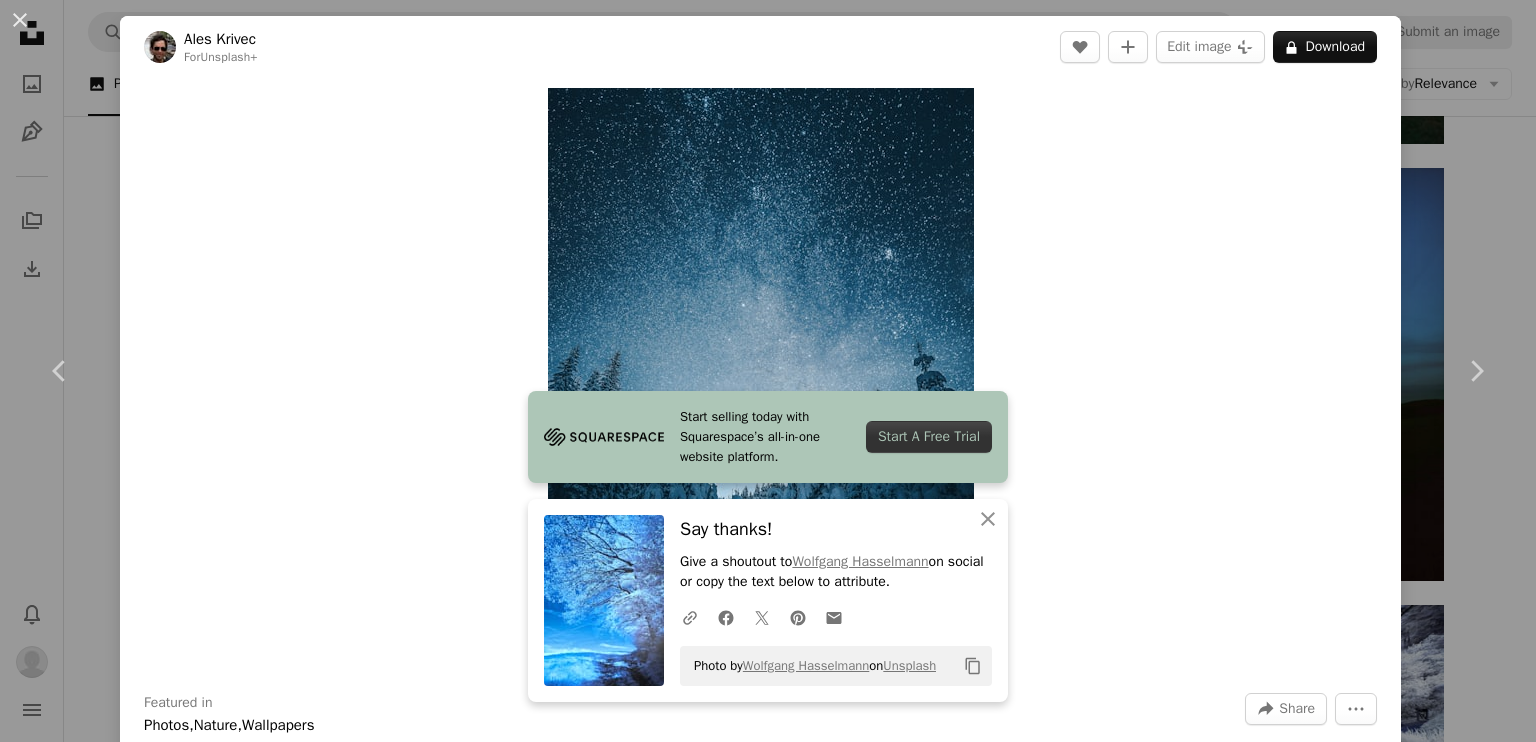click on "Zoom in" at bounding box center (760, 378) 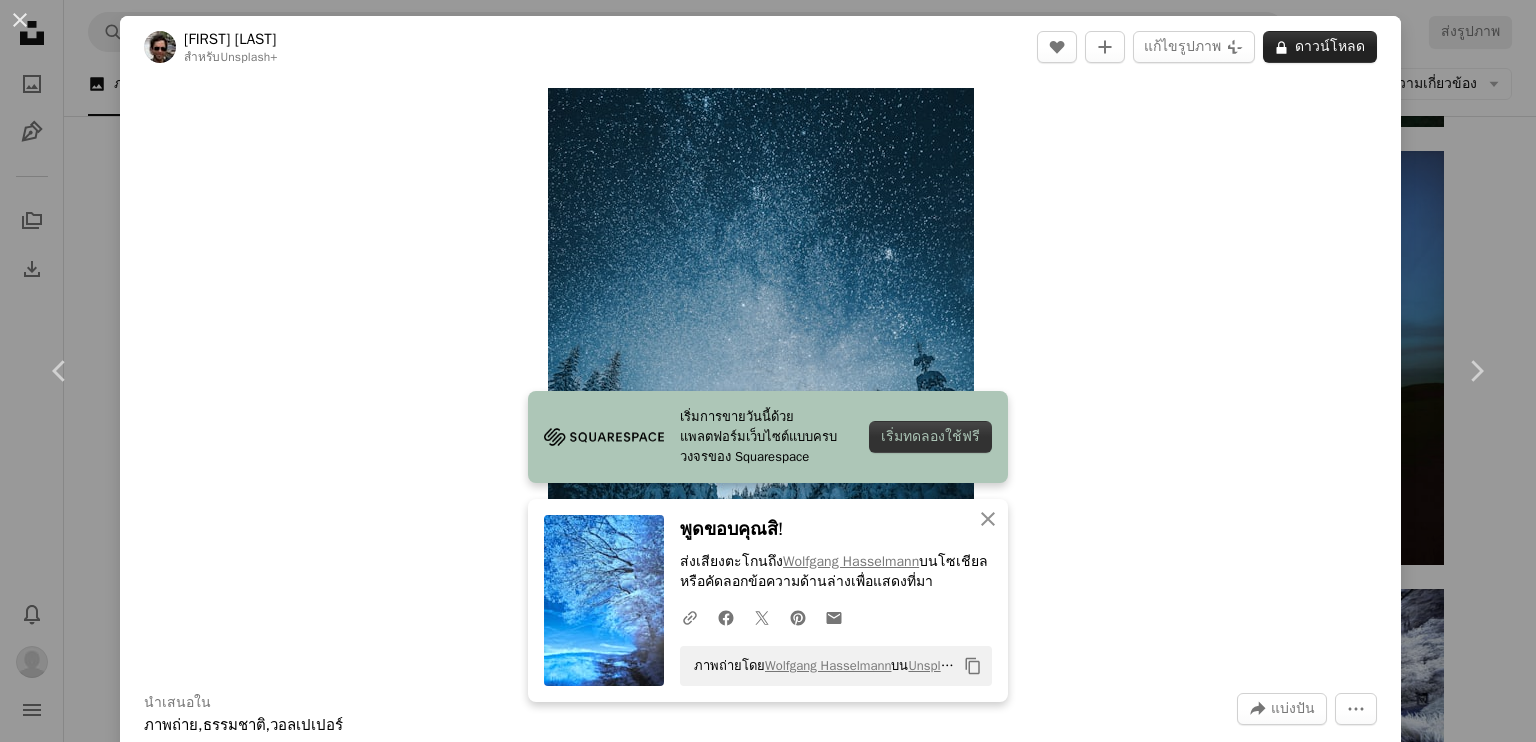 click on "ดาวน์โหลด" at bounding box center [1330, 46] 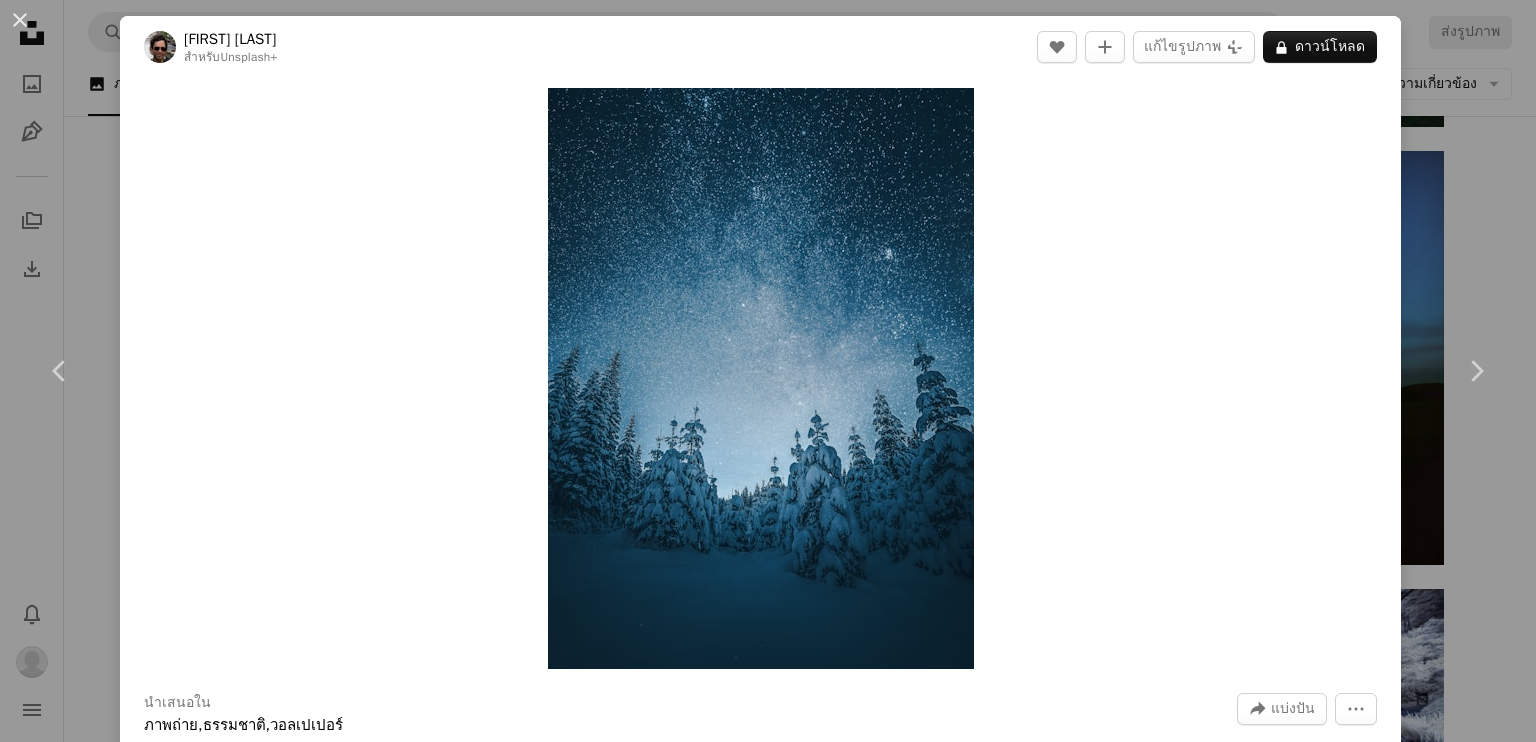 click on "An X shape" at bounding box center [20, 20] 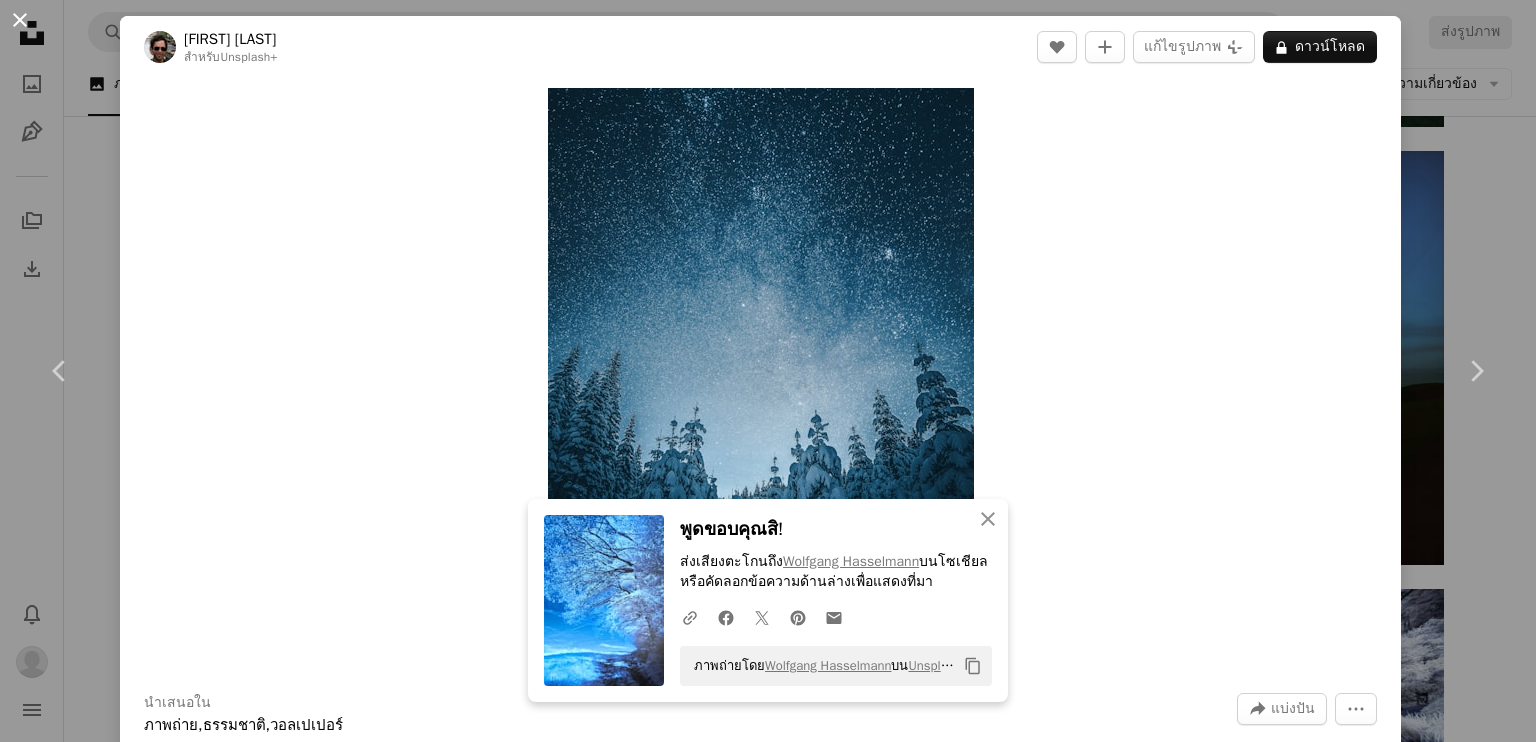 click on "An X shape" at bounding box center (20, 20) 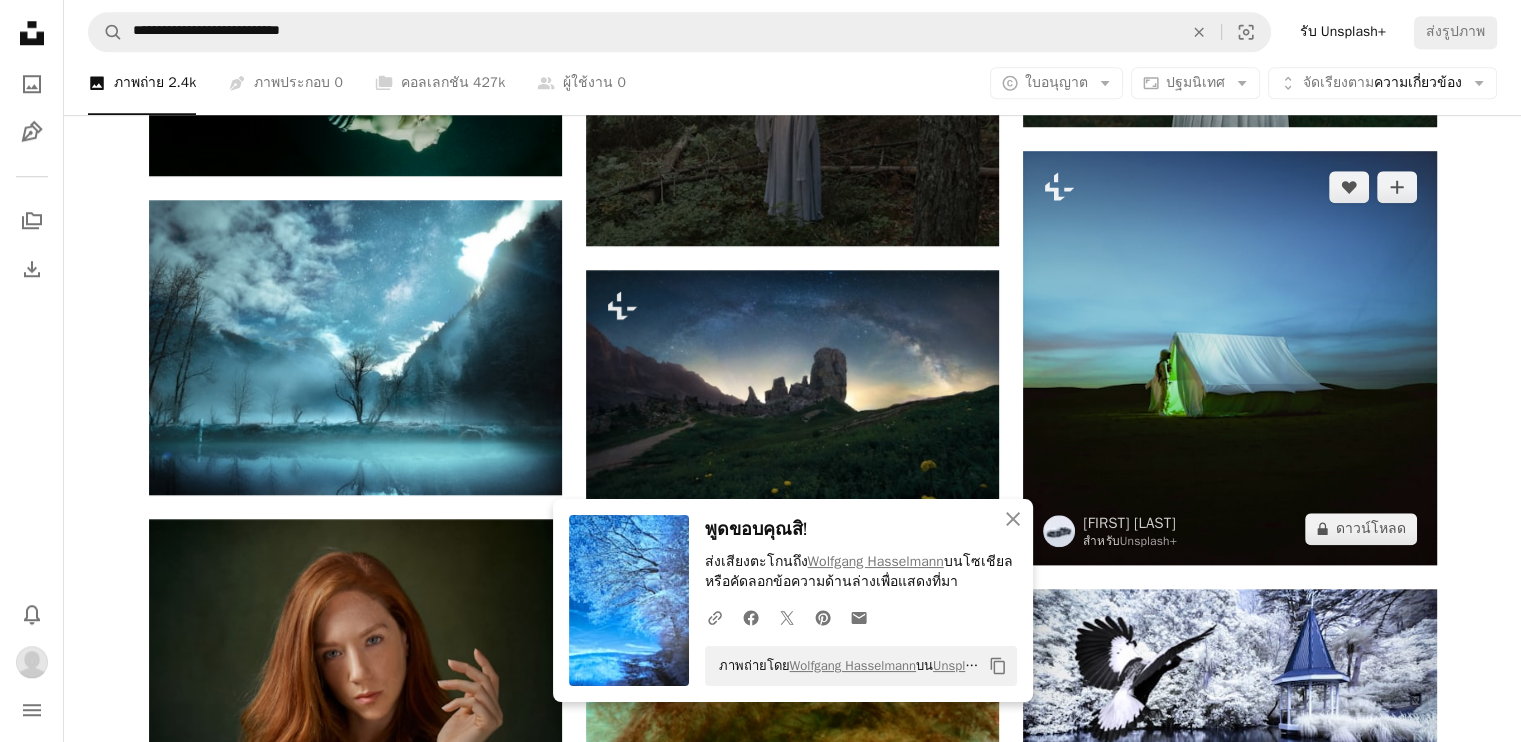 click at bounding box center (1229, 357) 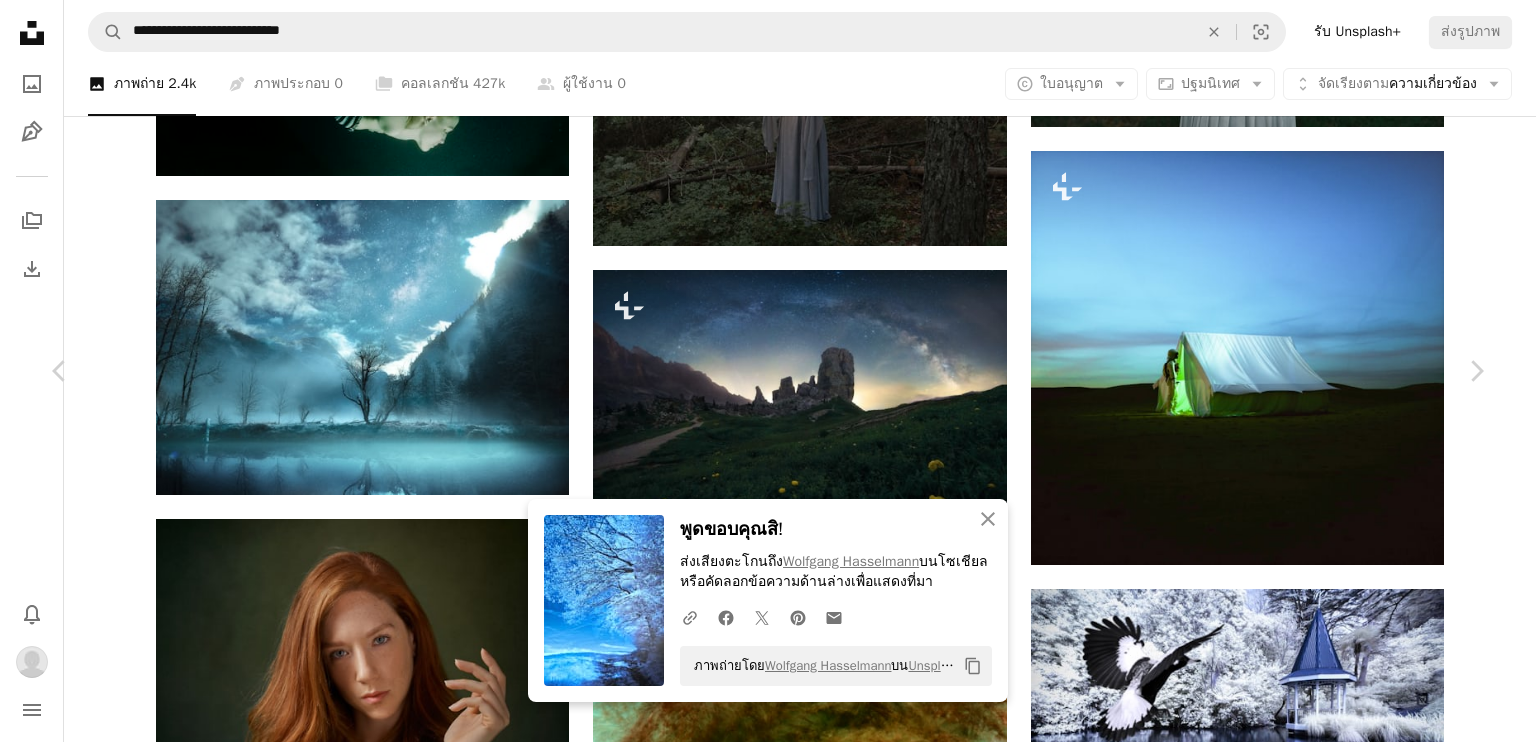 click on "An X shape" at bounding box center (20, 20) 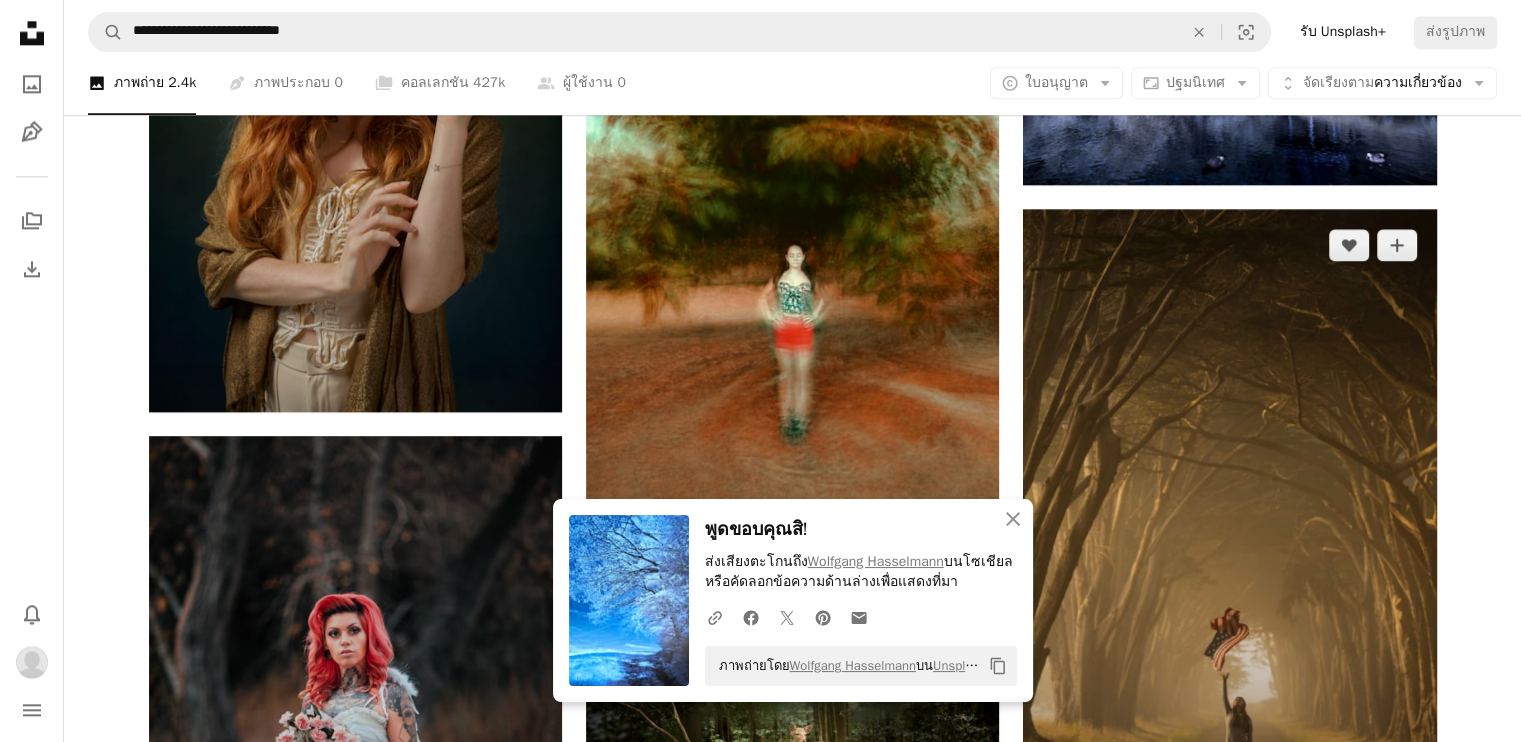 scroll, scrollTop: 2600, scrollLeft: 0, axis: vertical 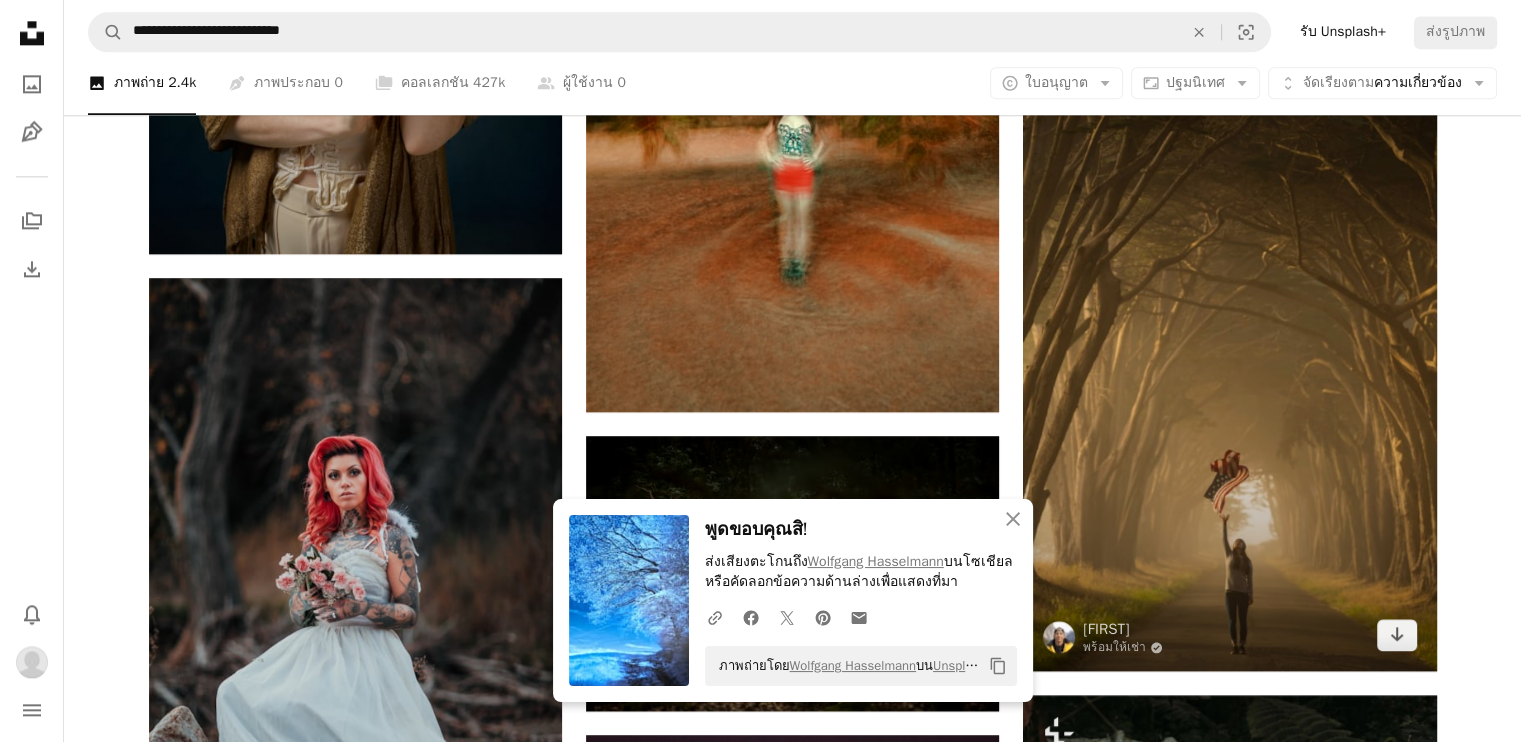 click at bounding box center (1229, 361) 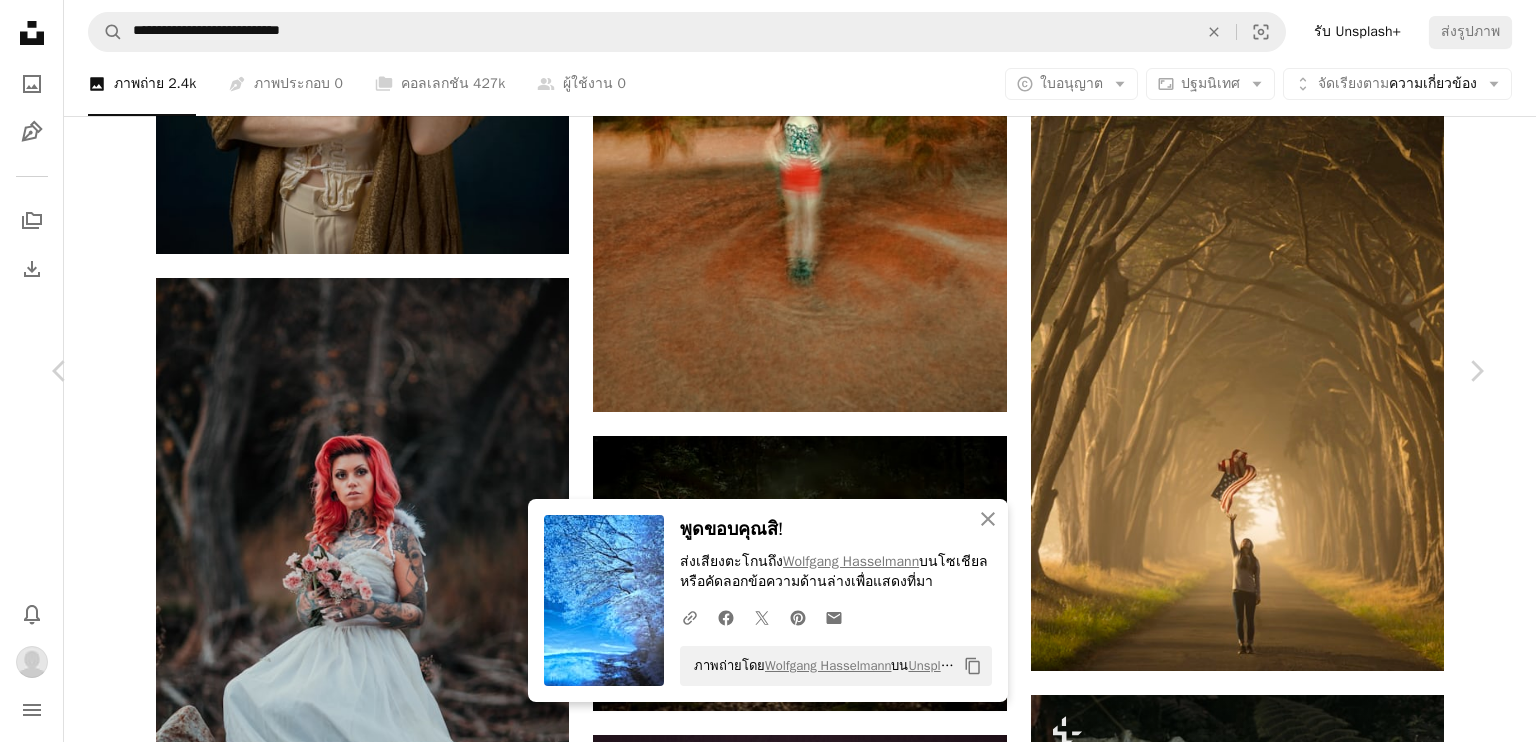 click on "An X shape" at bounding box center (20, 20) 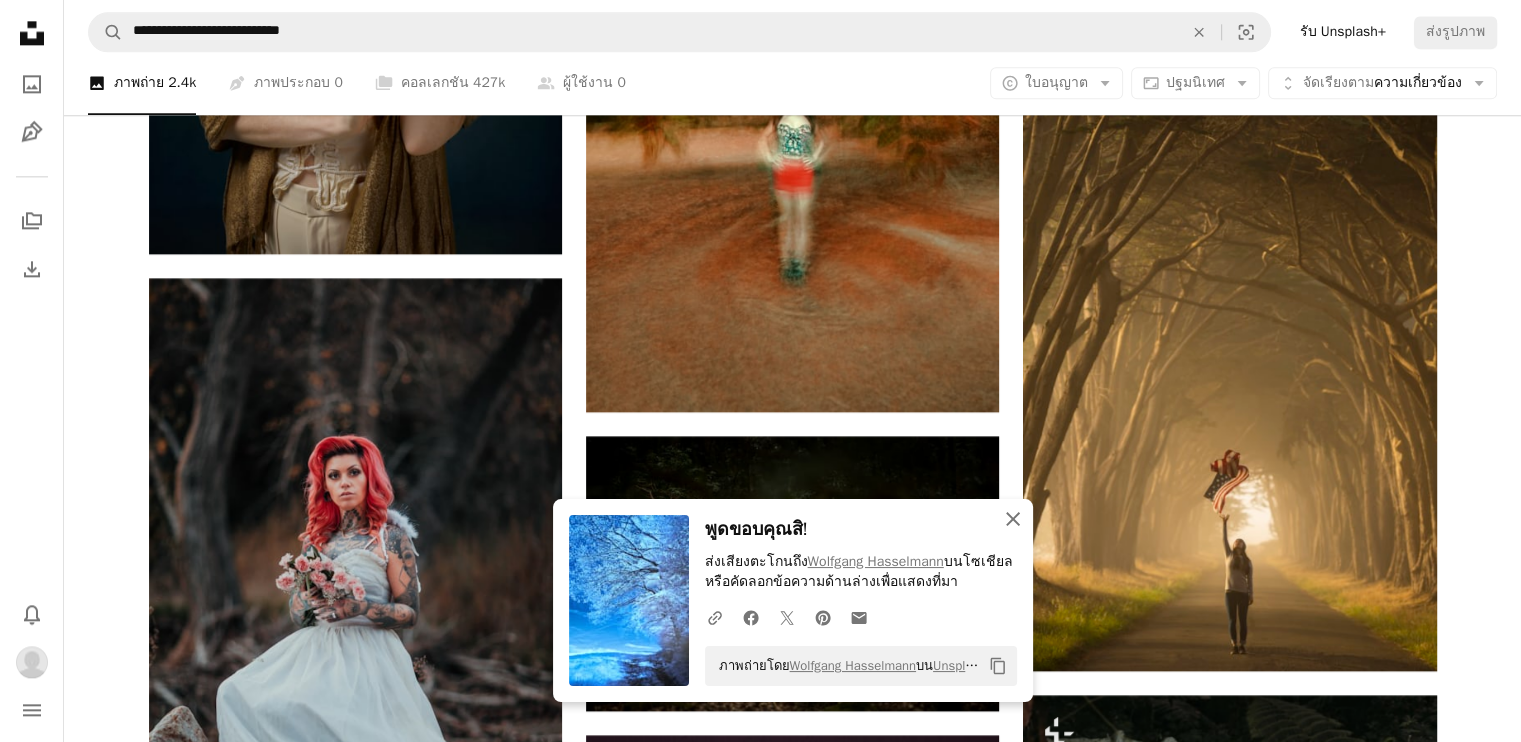 click on "An X shape" 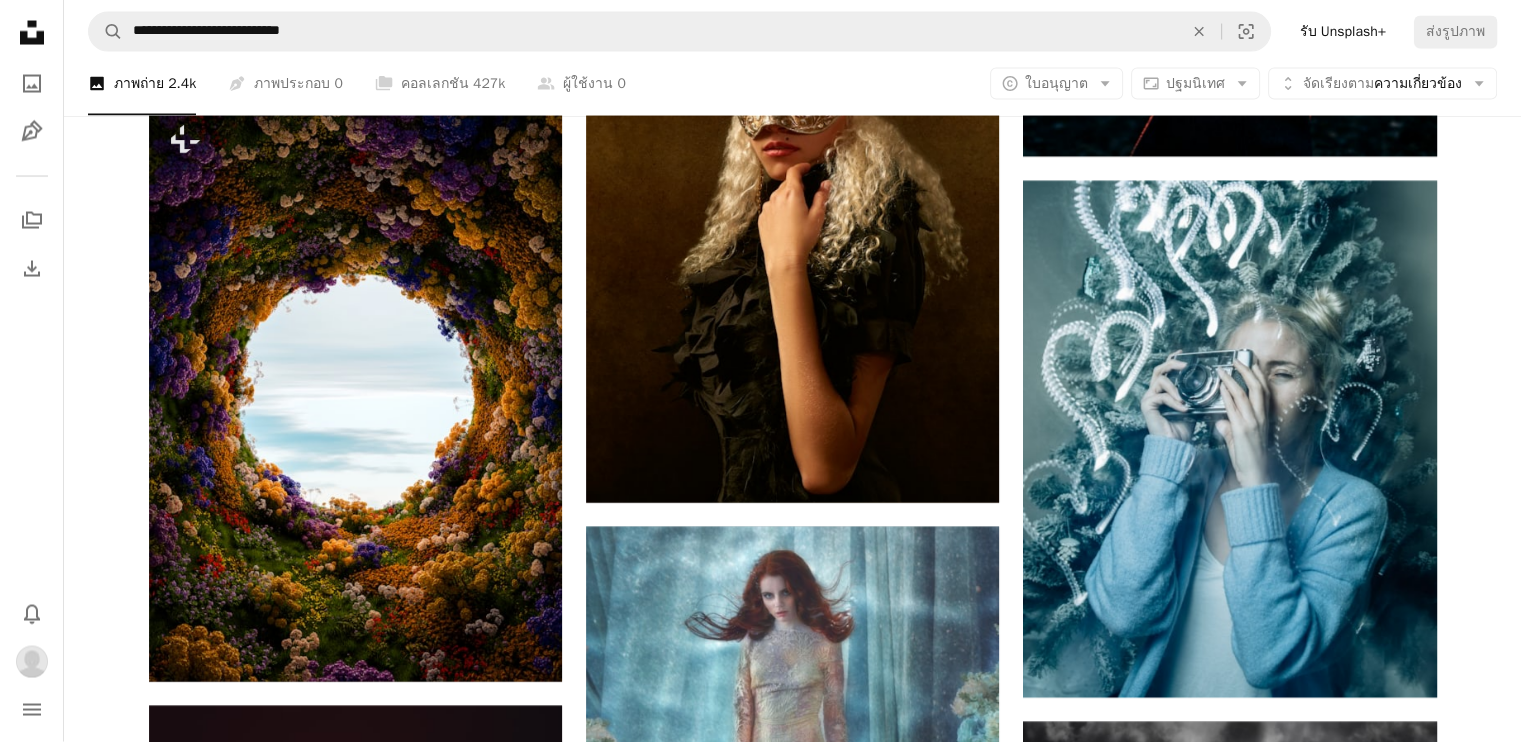 scroll, scrollTop: 3900, scrollLeft: 0, axis: vertical 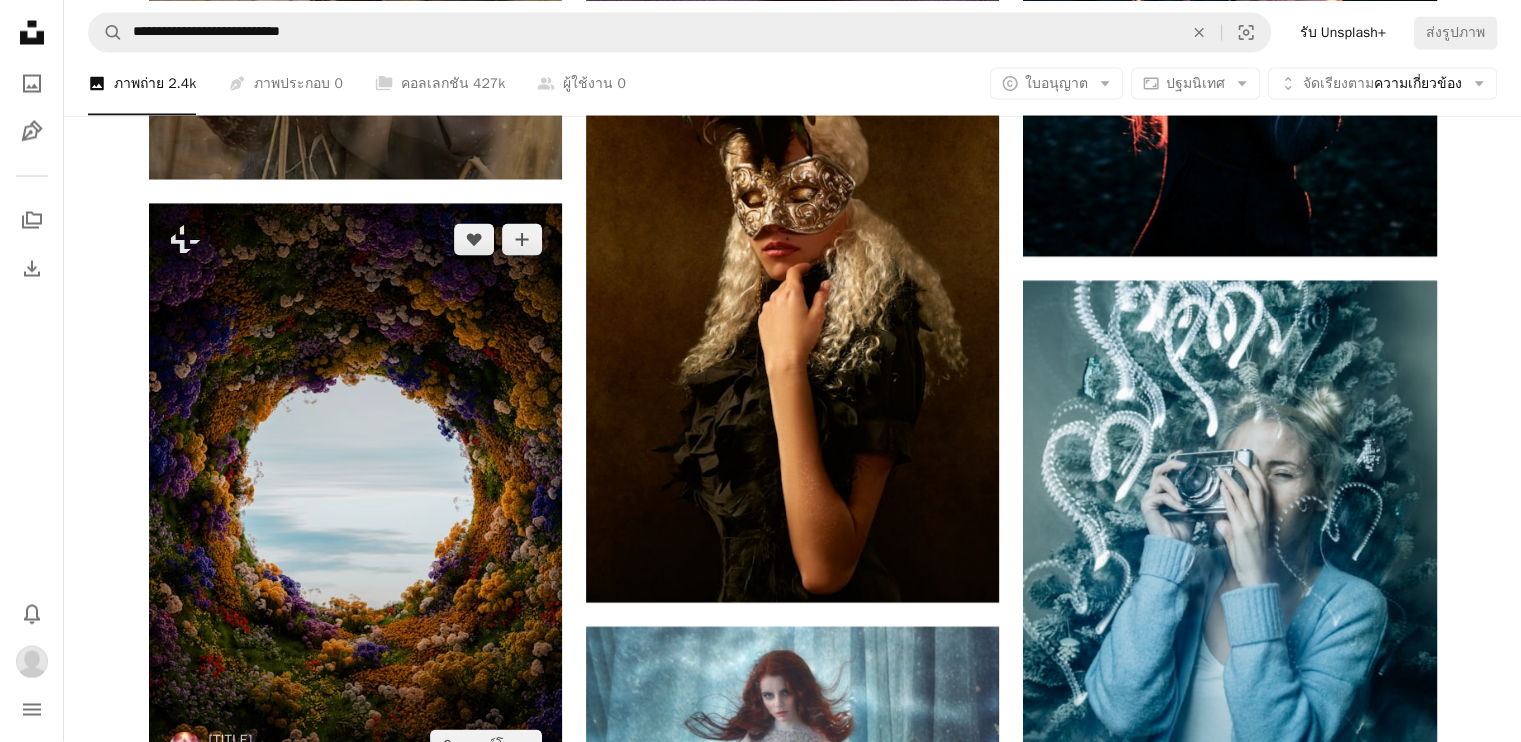 click at bounding box center (355, 493) 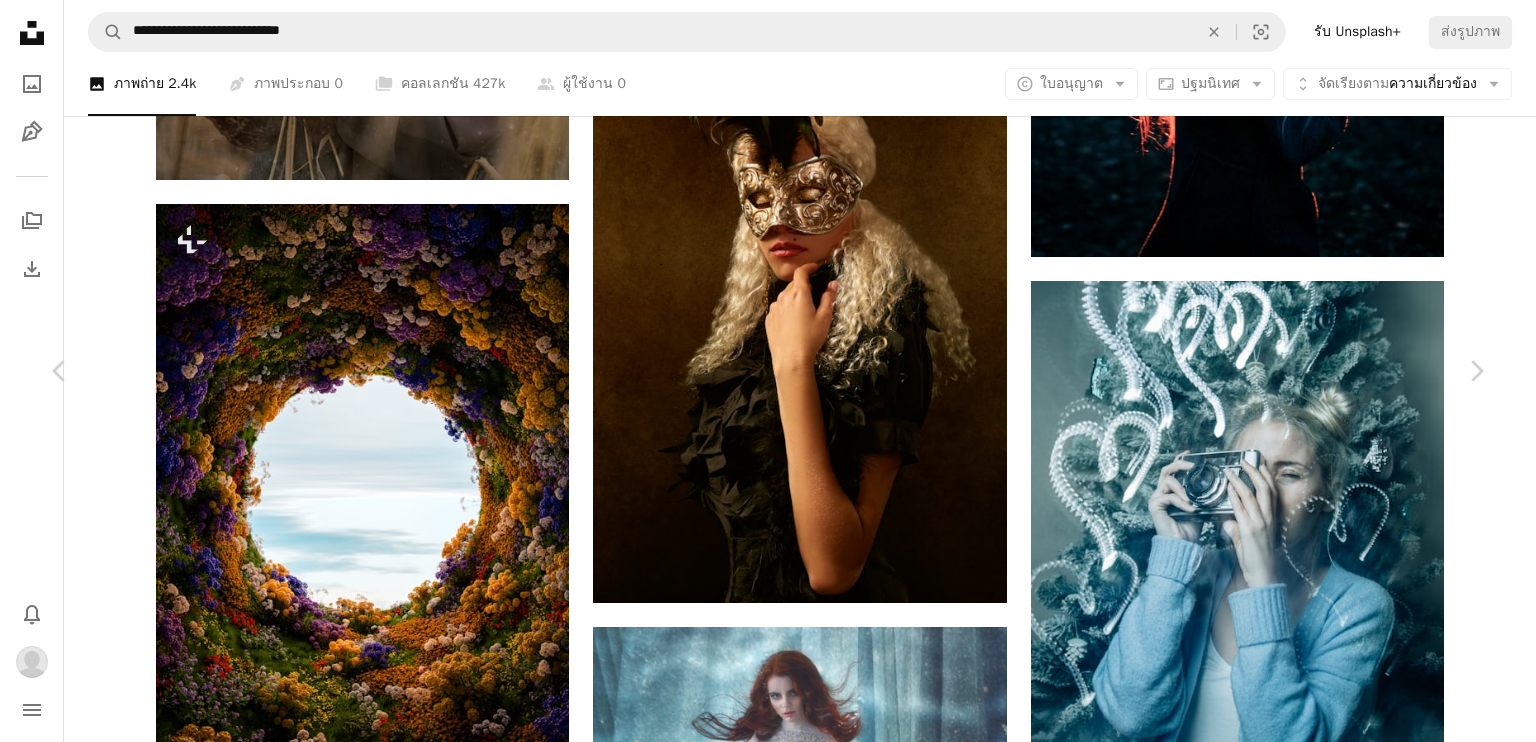 click on "An X shape" at bounding box center [20, 20] 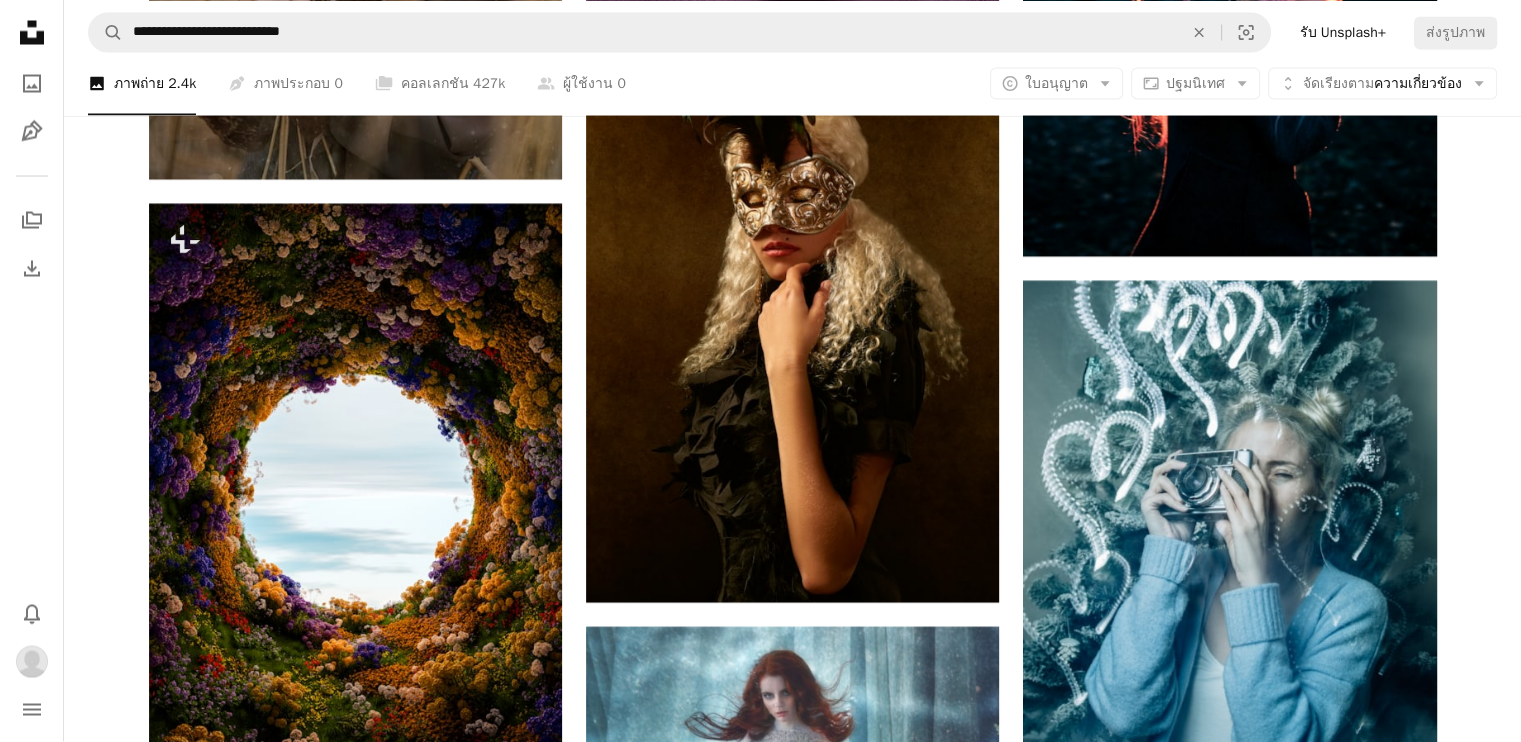 click on "Unsplash logo Unsplash Home A photo Pen Tool A stack of folders Download Bell navigation menu" at bounding box center (32, 371) 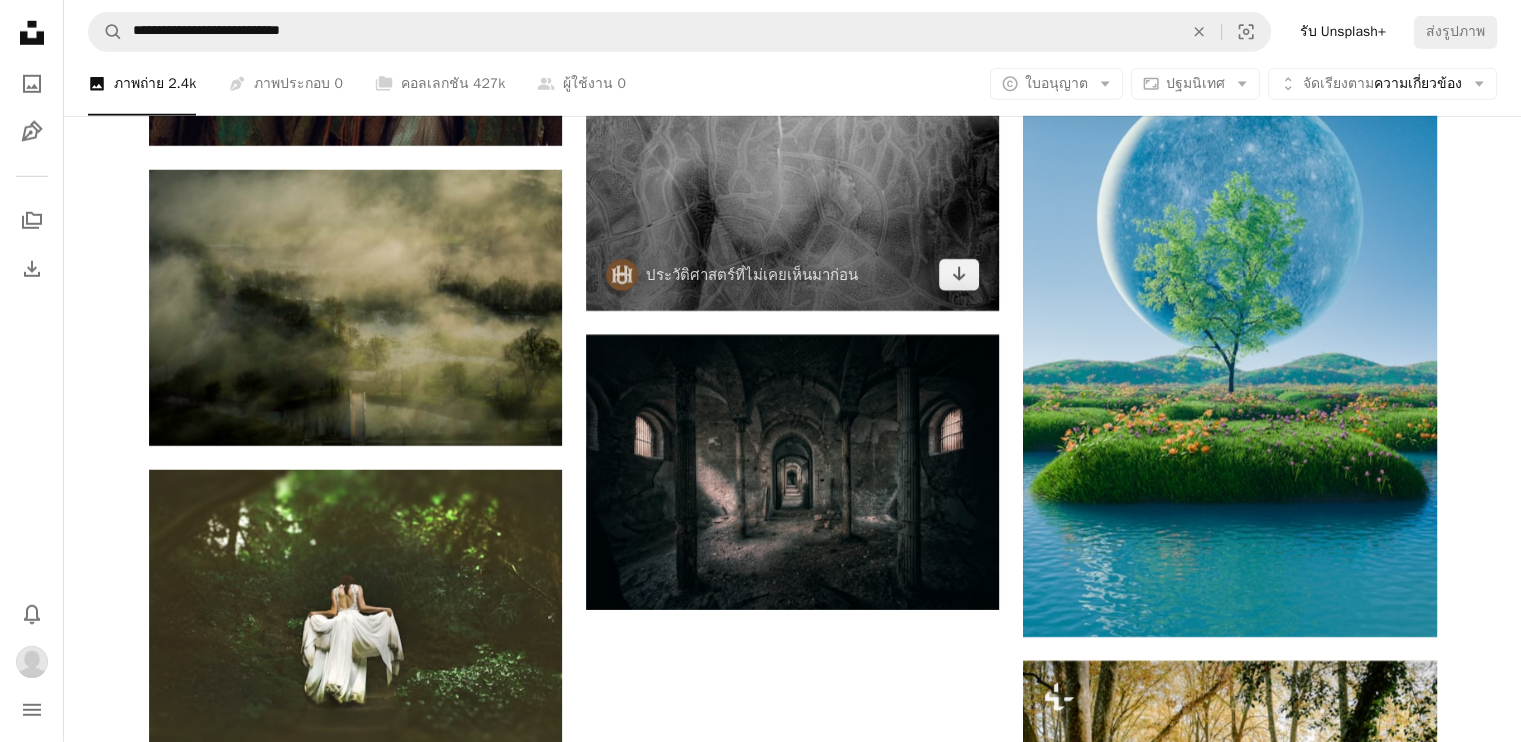 scroll, scrollTop: 6100, scrollLeft: 0, axis: vertical 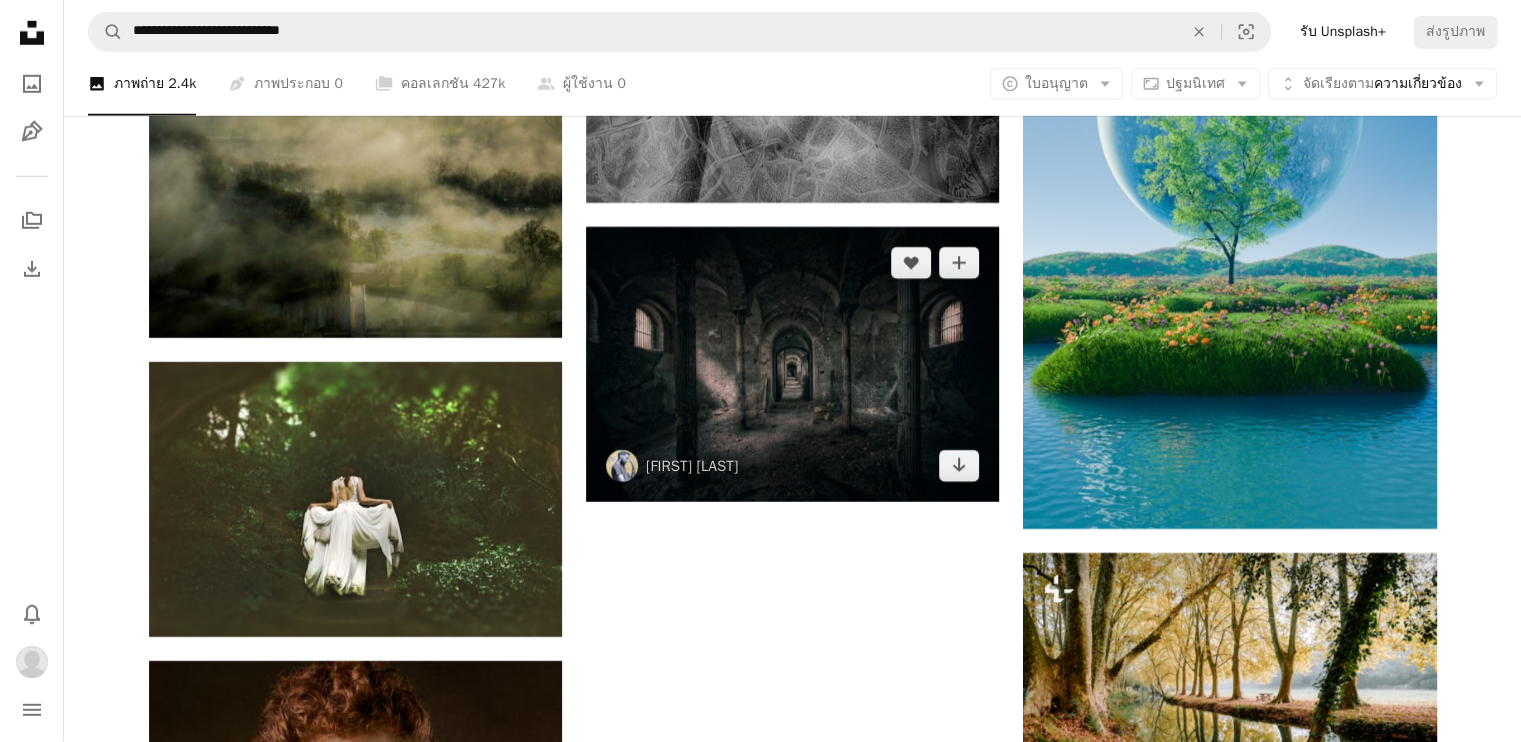 click at bounding box center (792, 364) 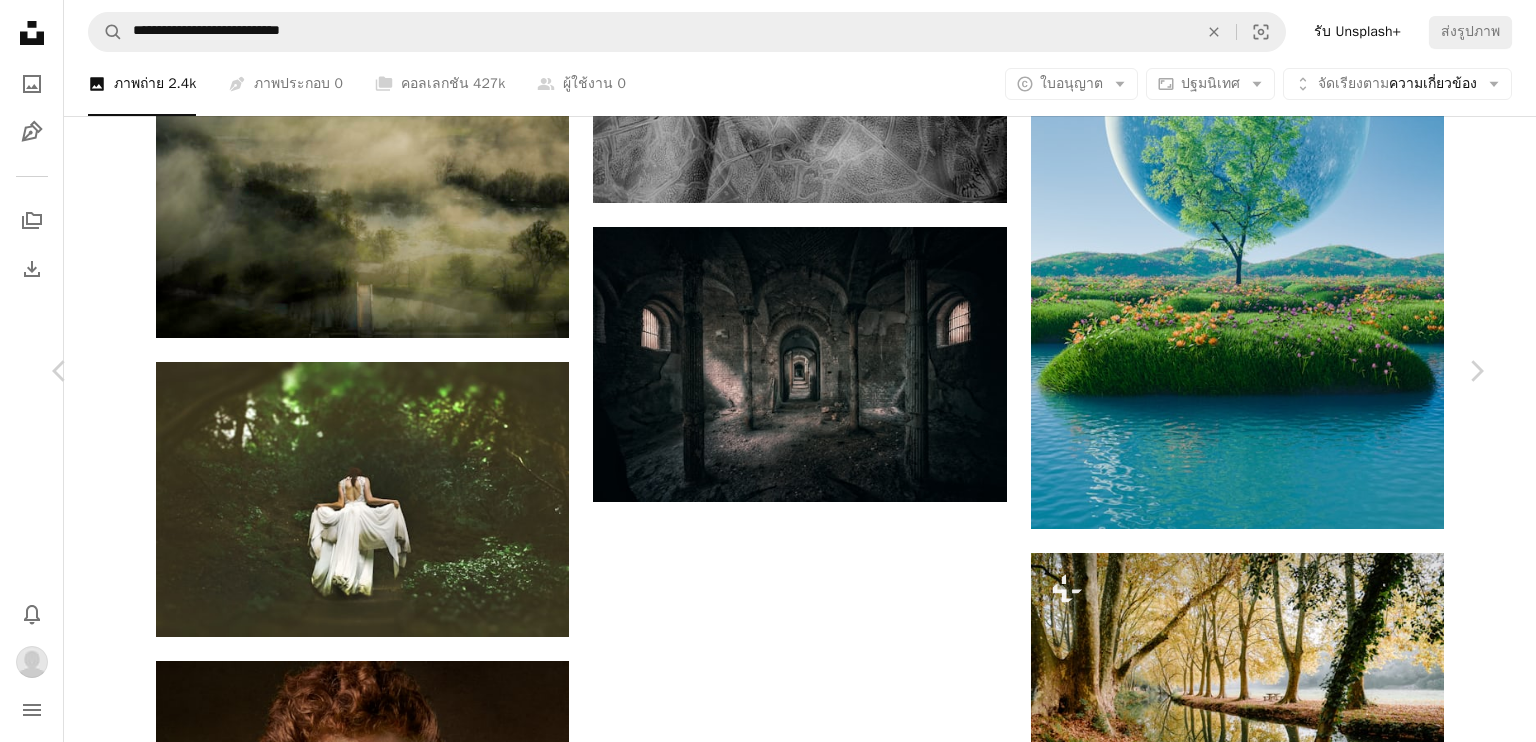 click on "ดาวน์โหลด" at bounding box center (1296, 2364) 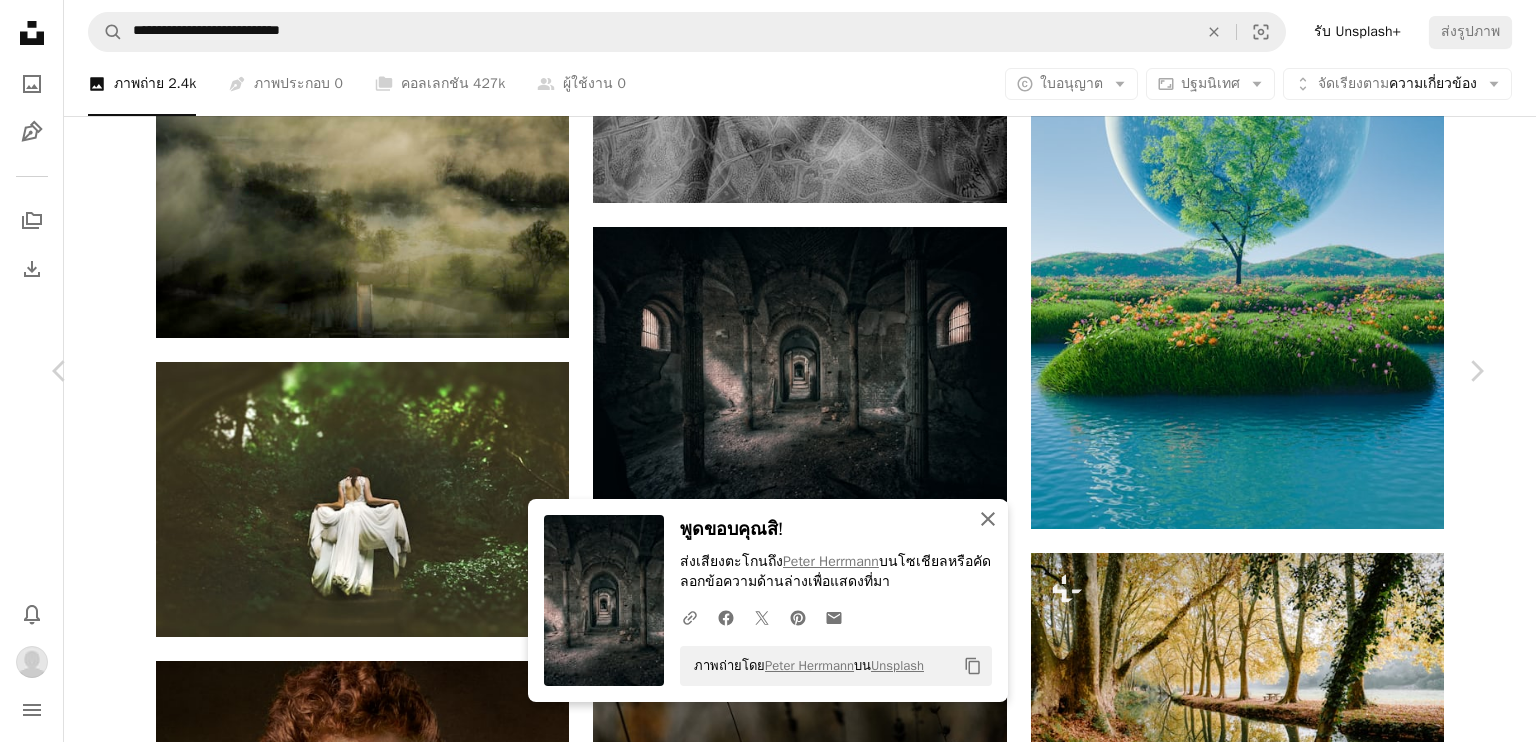 click on "An X shape" 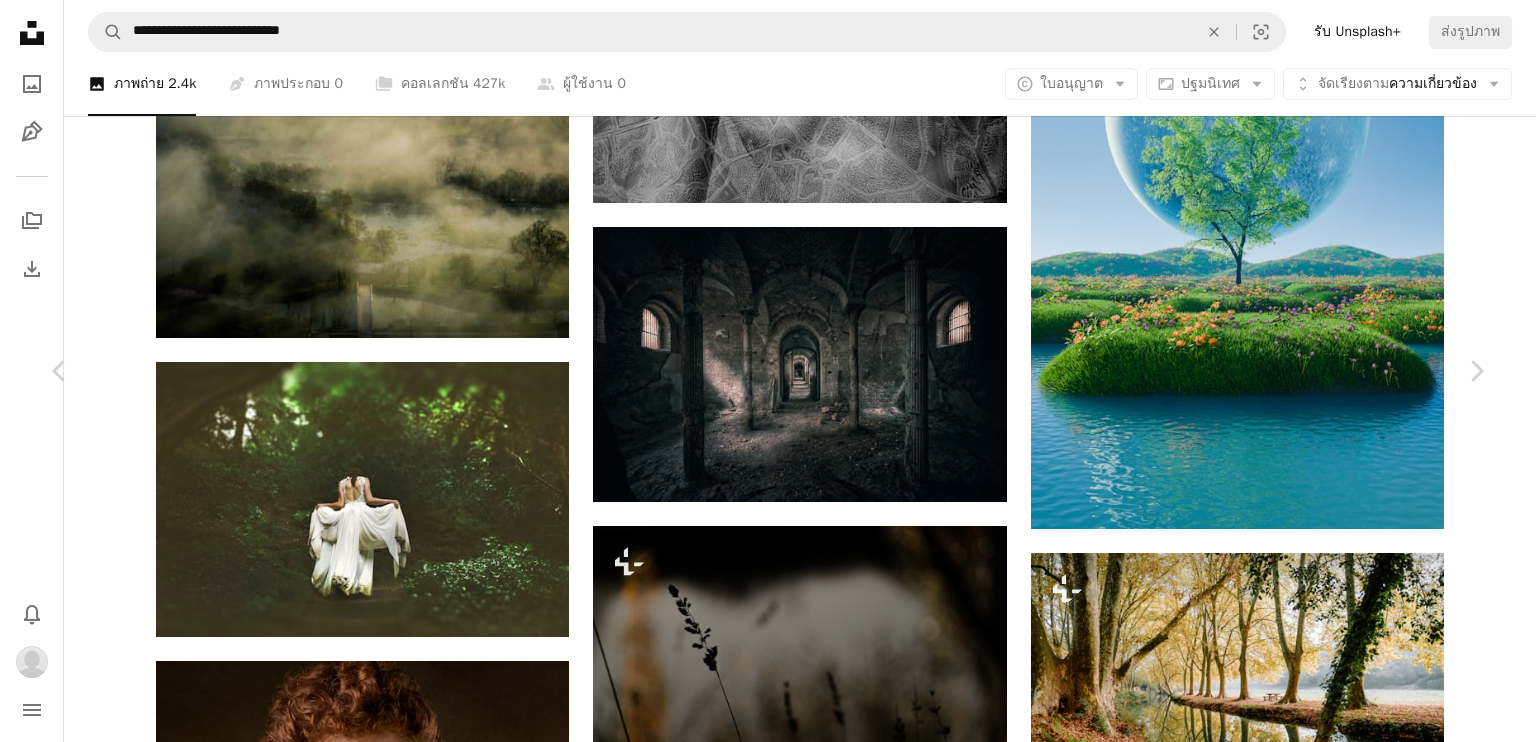 click on "An X shape" at bounding box center [20, 20] 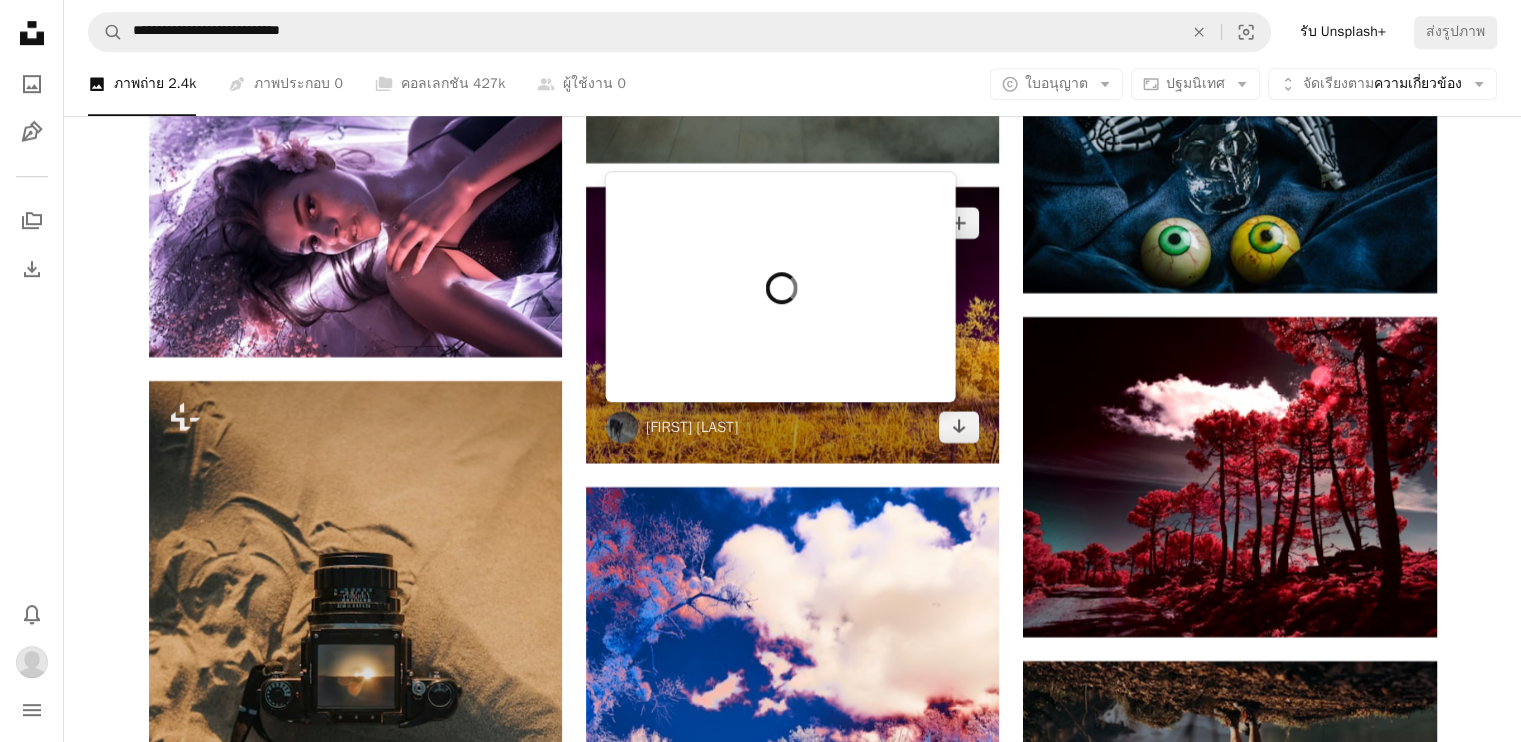 scroll, scrollTop: 9500, scrollLeft: 0, axis: vertical 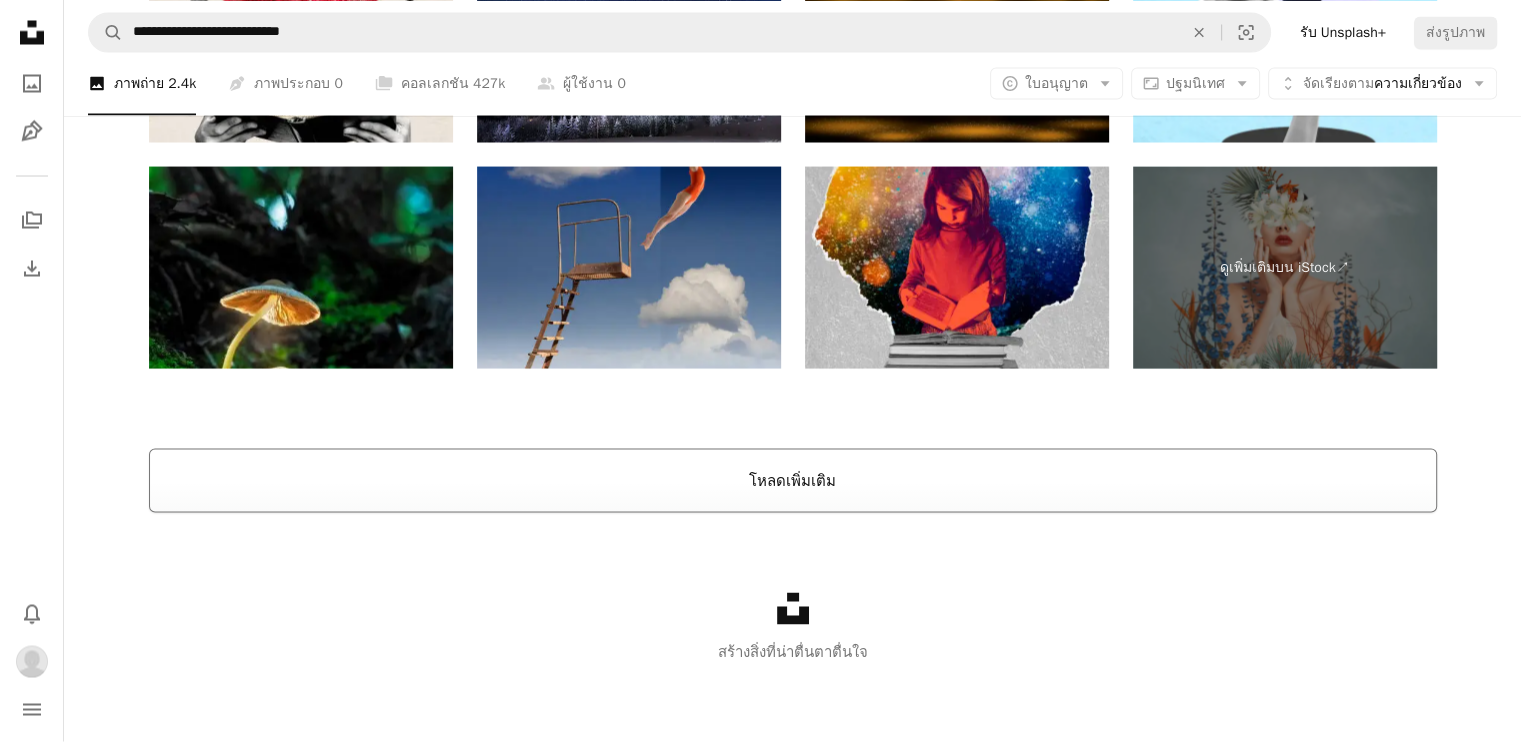 click on "โหลดเพิ่มเติม" at bounding box center [793, 481] 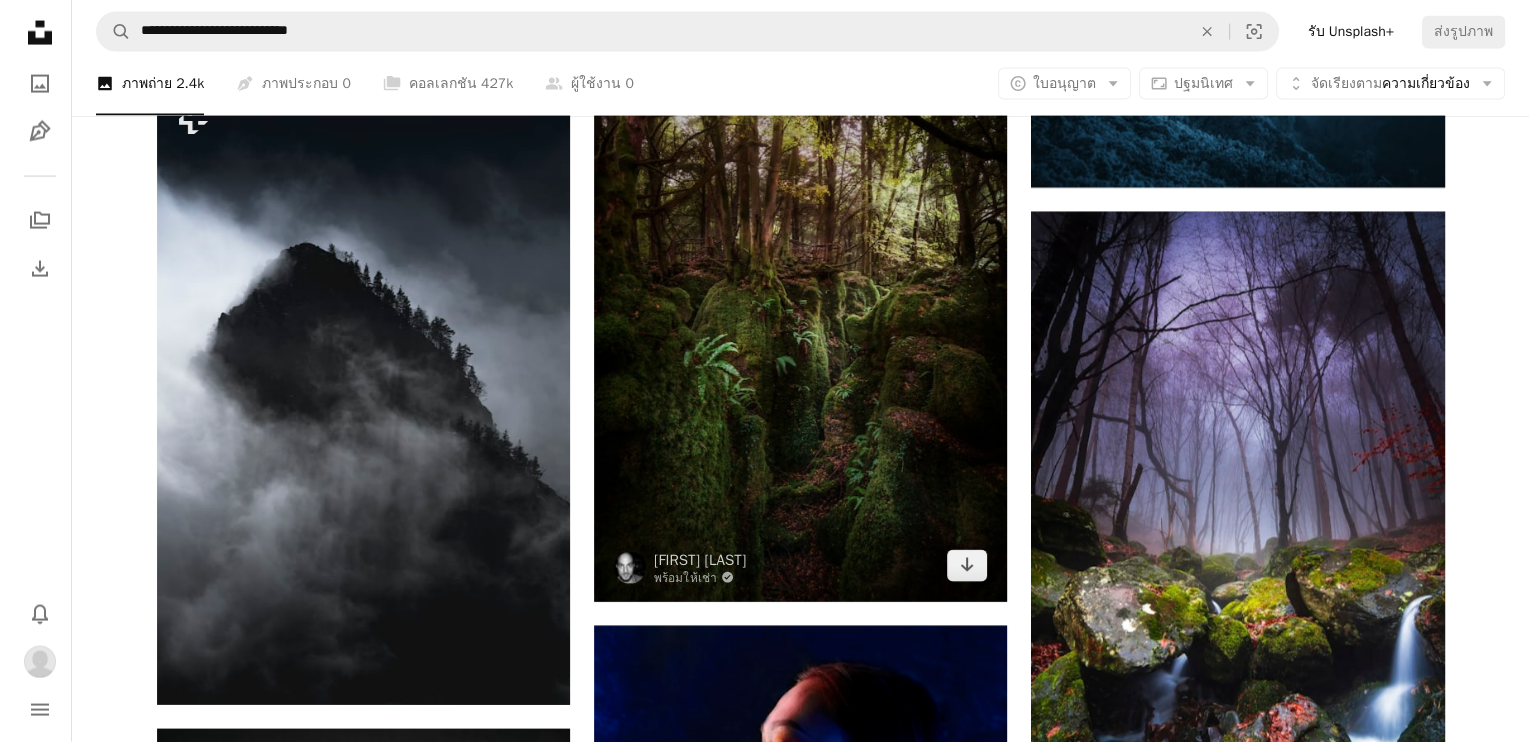 scroll, scrollTop: 11963, scrollLeft: 0, axis: vertical 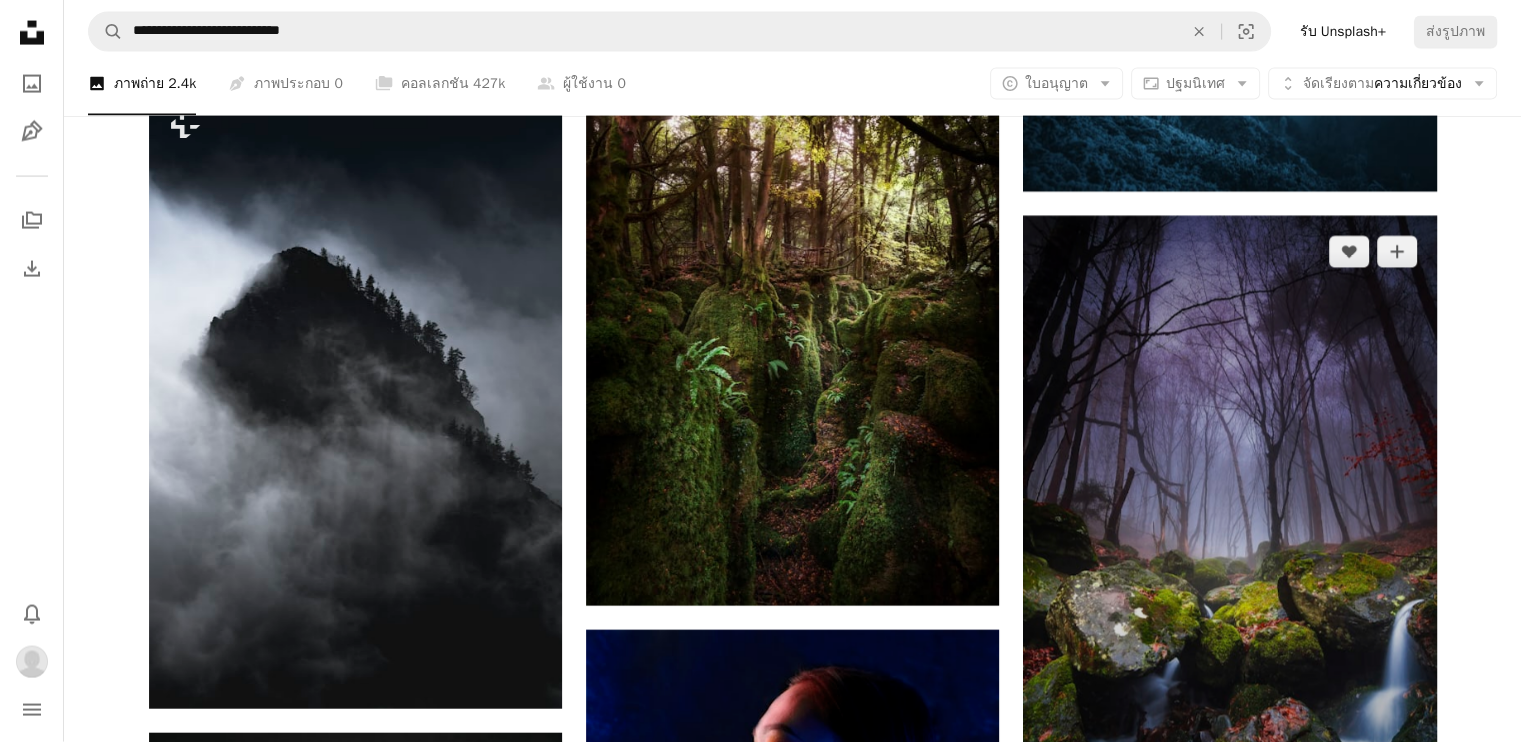 click at bounding box center (1229, 526) 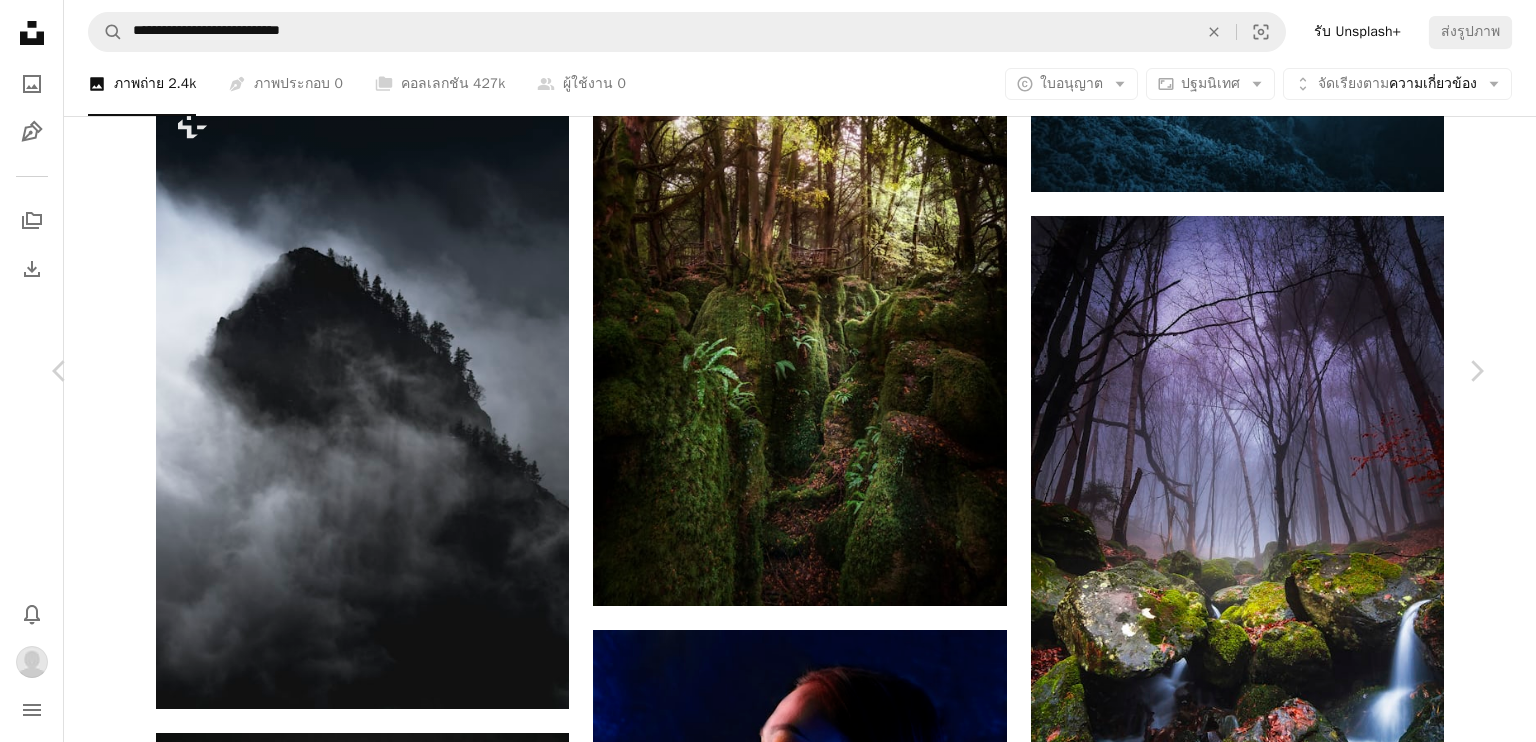 click on "ดาวน์โหลด" at bounding box center [1296, 3044] 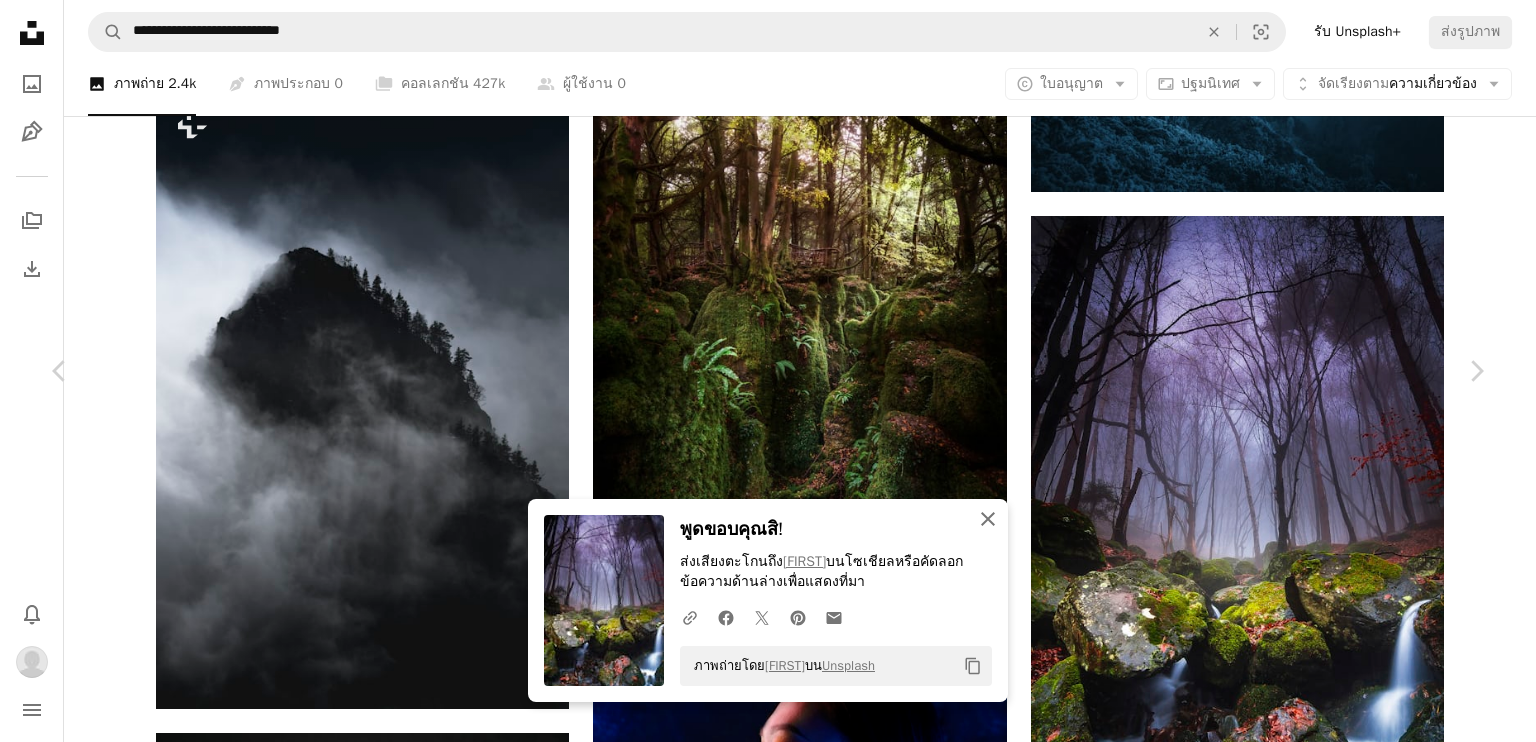 click on "An X shape" 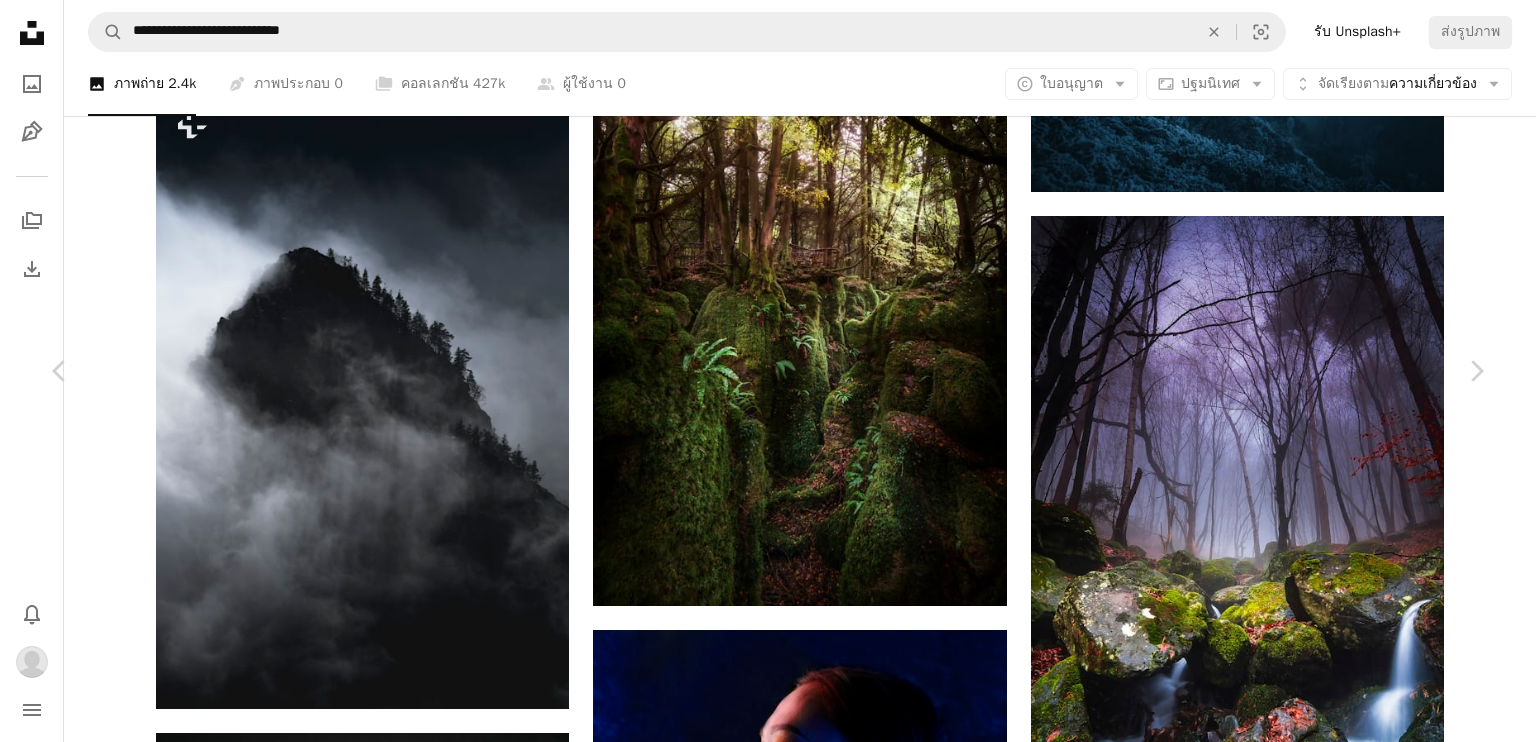 scroll, scrollTop: 17142, scrollLeft: 0, axis: vertical 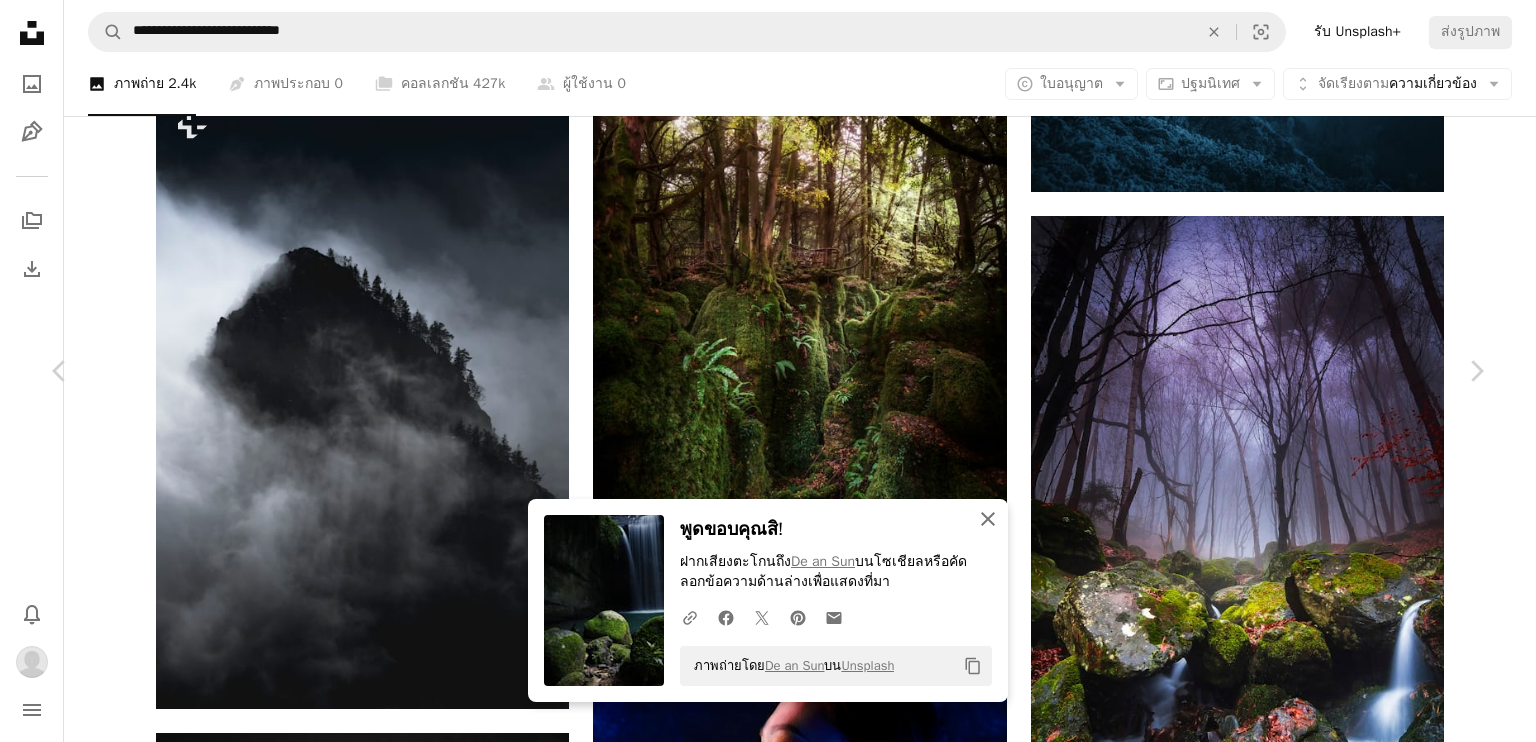 click 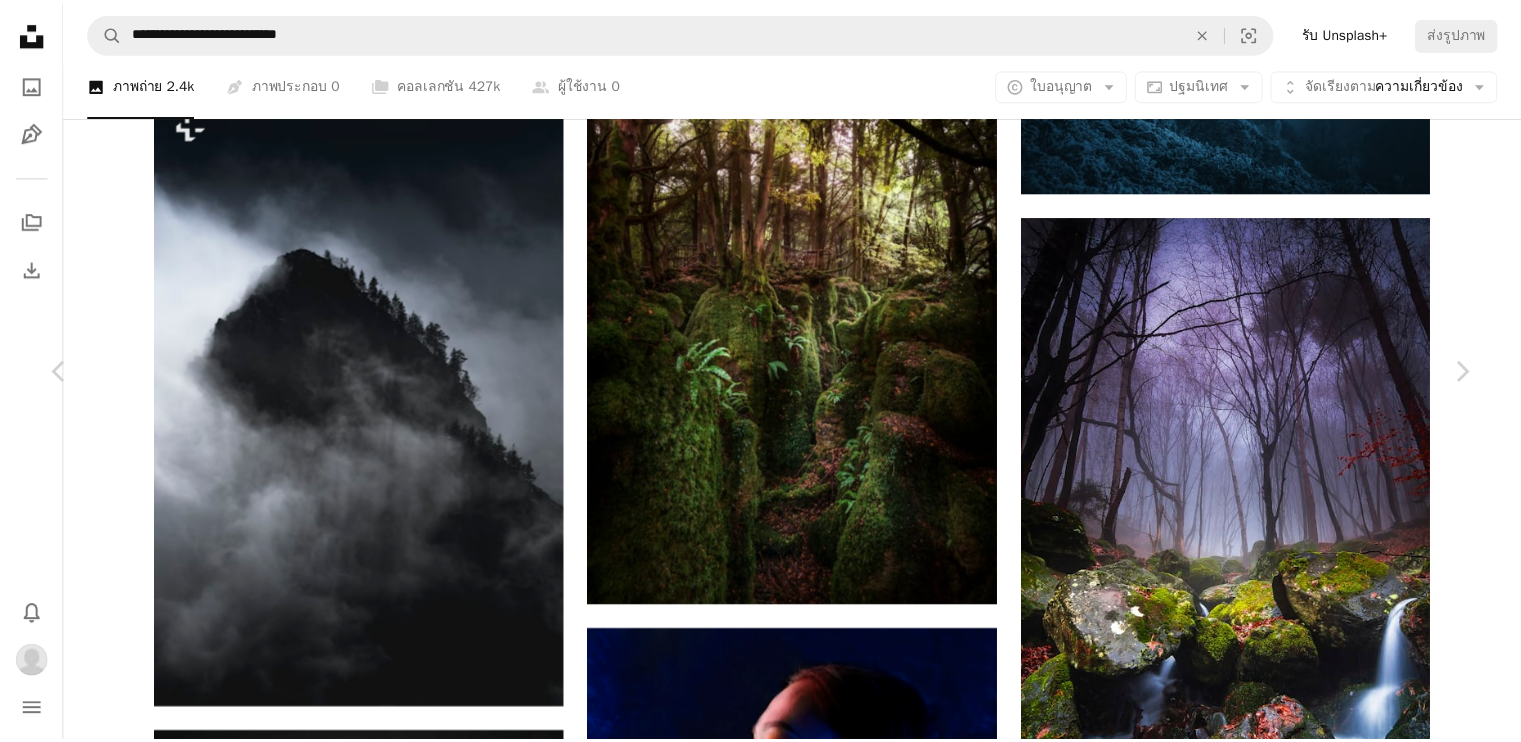 scroll, scrollTop: 11636, scrollLeft: 0, axis: vertical 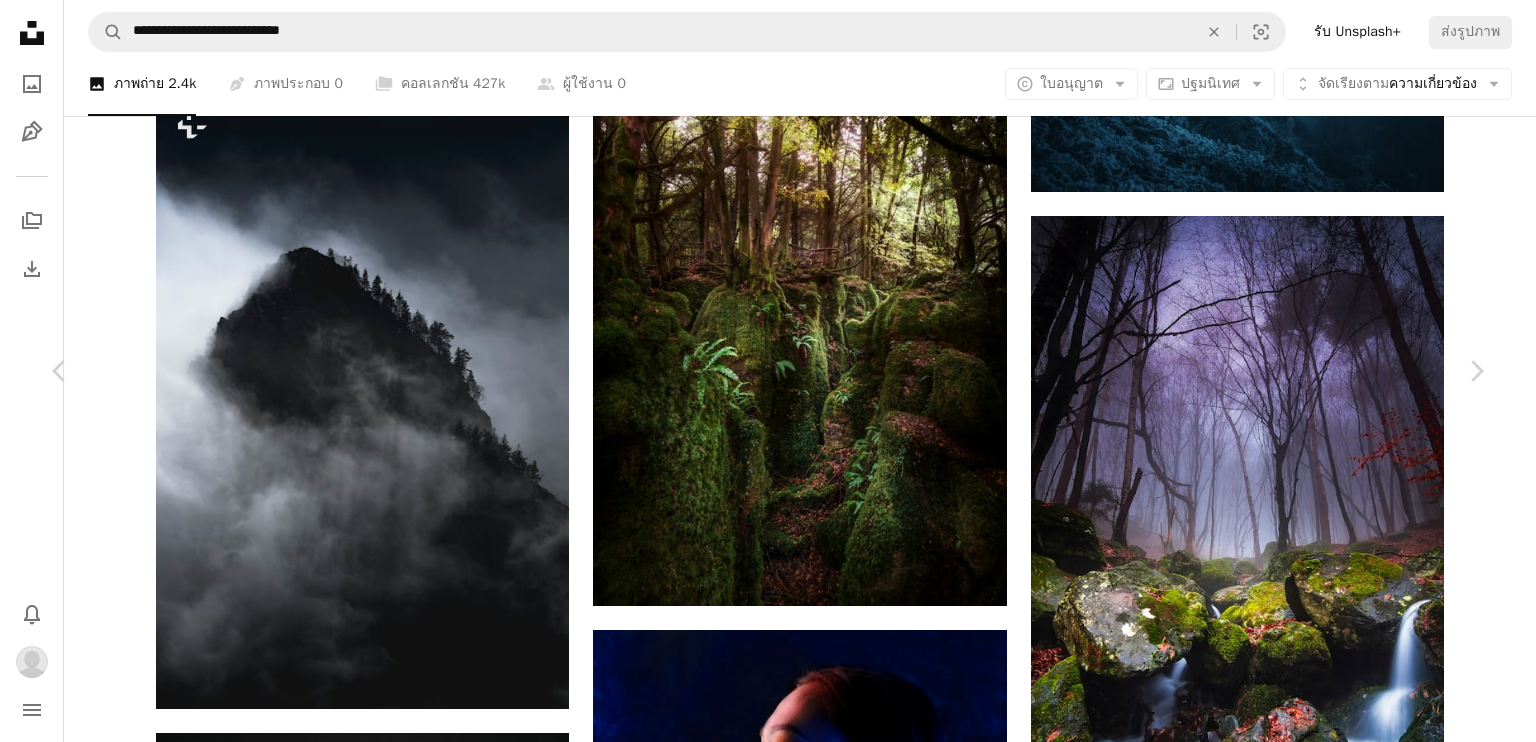 click on "An X shape" at bounding box center (20, 20) 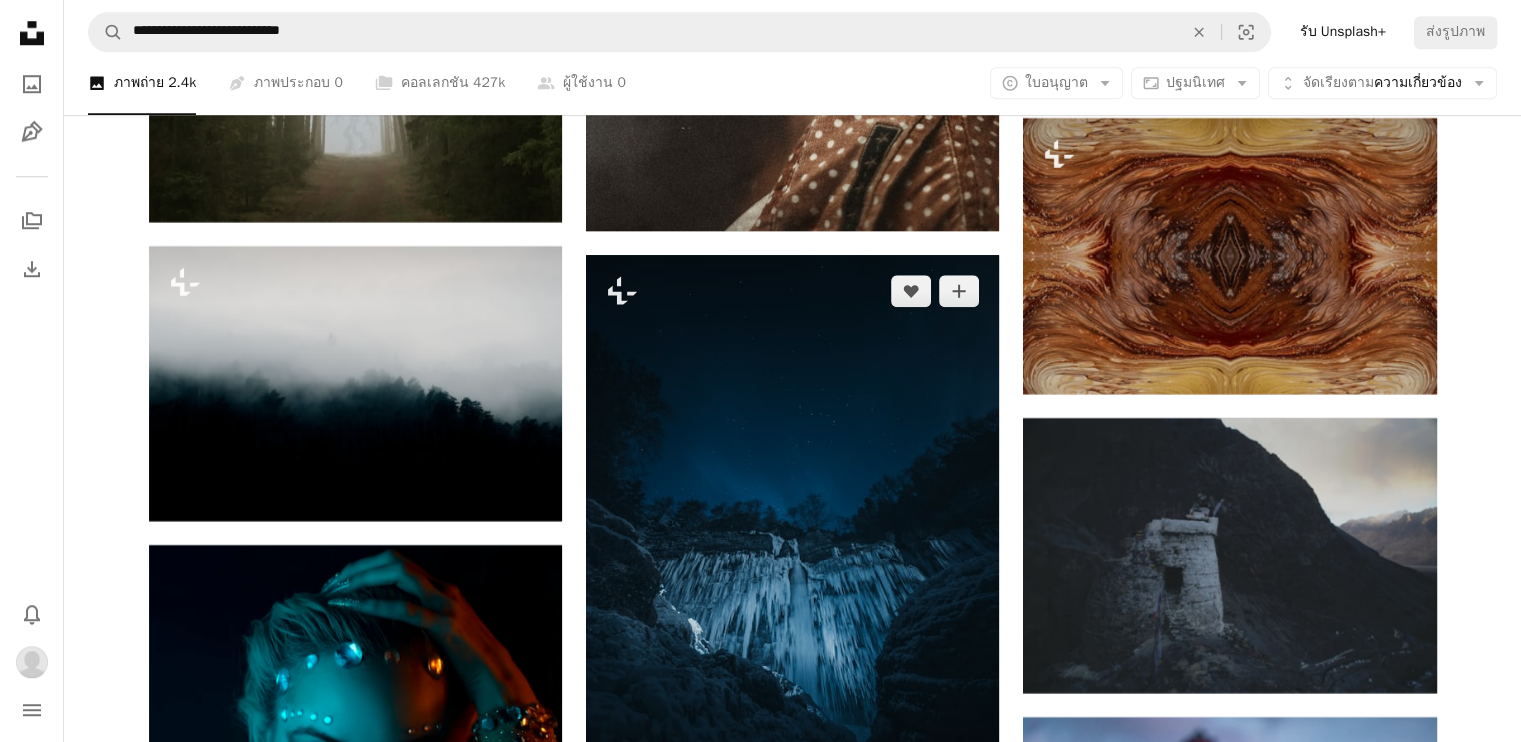 scroll, scrollTop: 32663, scrollLeft: 0, axis: vertical 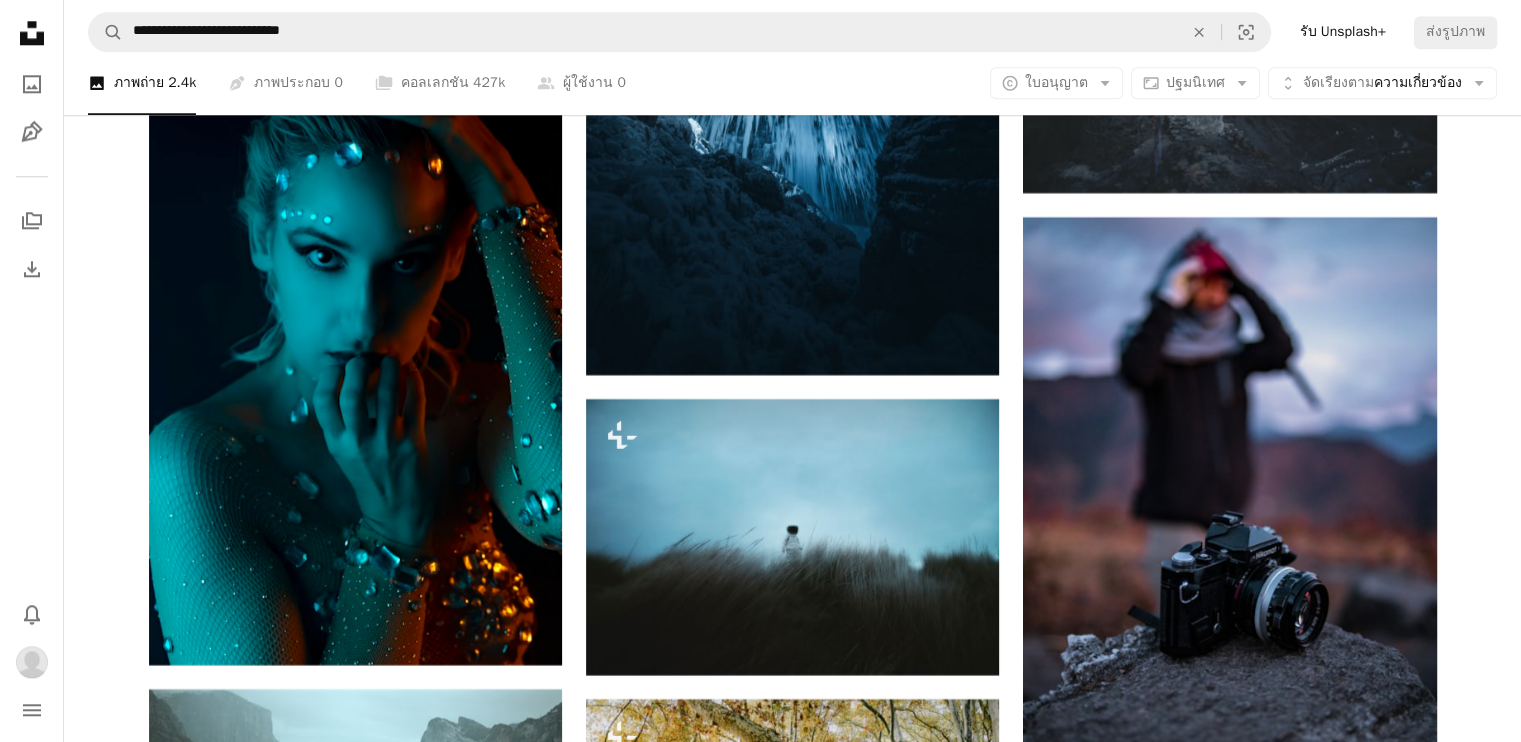 click on "Unsplash logo Unsplash Home" 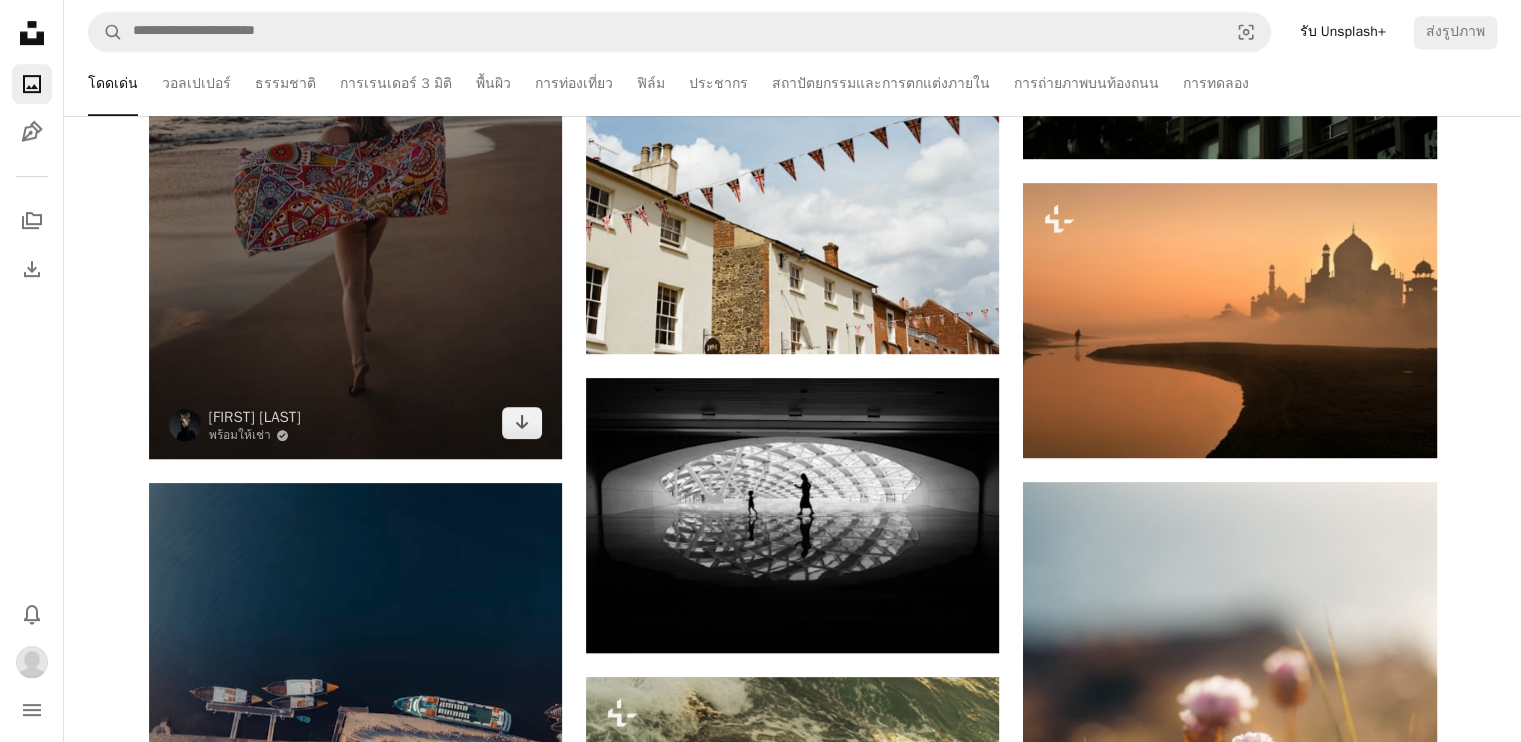 scroll, scrollTop: 1200, scrollLeft: 0, axis: vertical 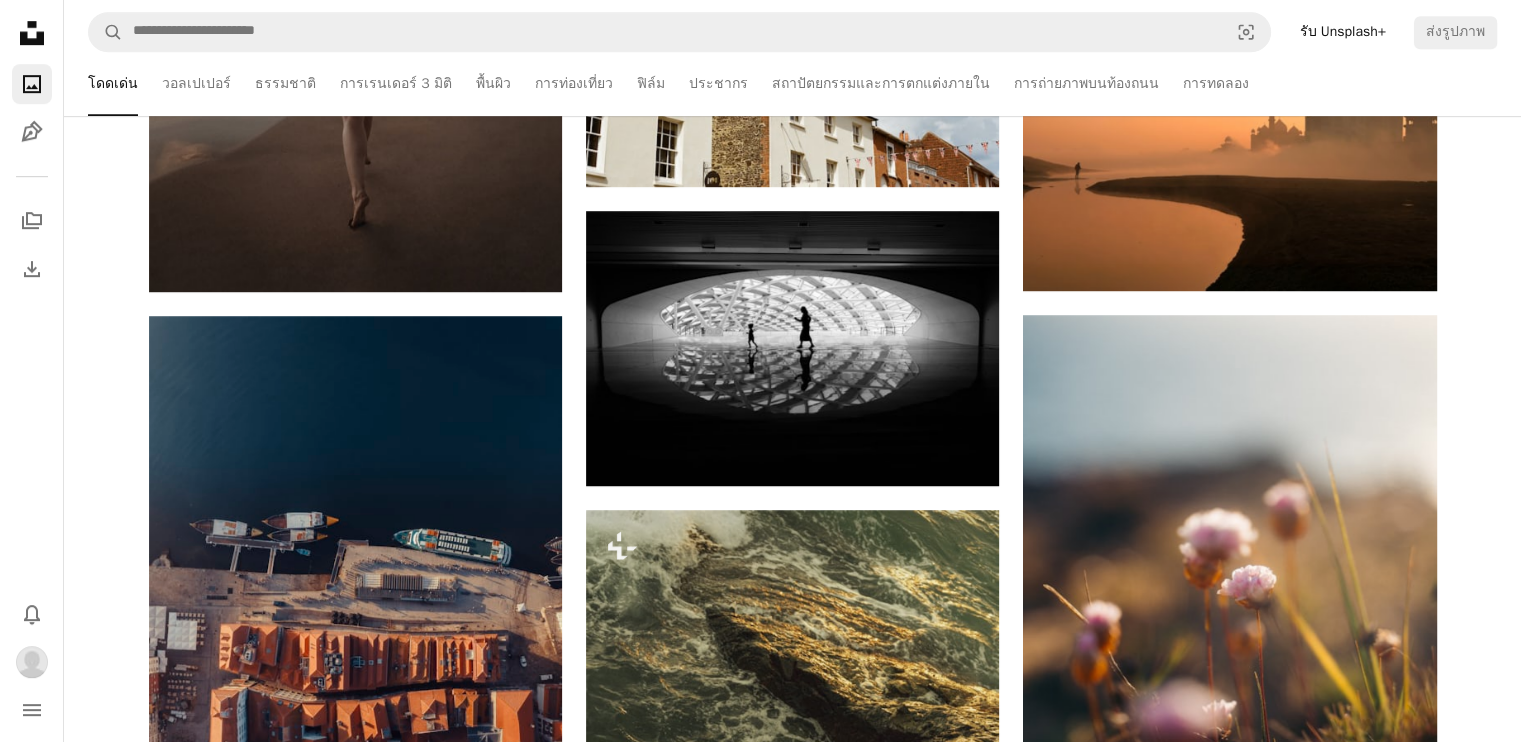 drag, startPoint x: 328, startPoint y: 59, endPoint x: 337, endPoint y: 42, distance: 19.235384 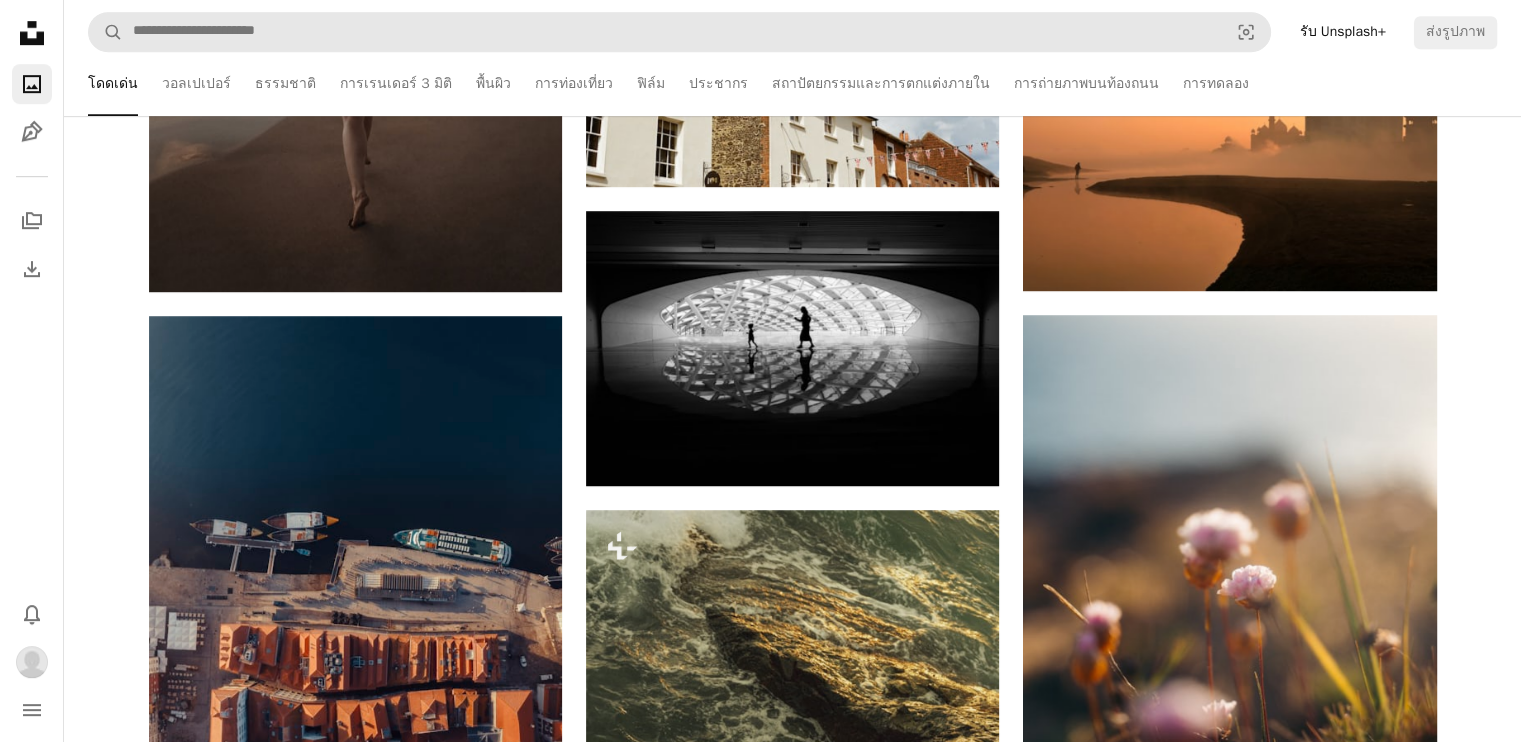 click on "A magnifying glass Visual search รับ Unsplash+ ส่งรูปภาพ" at bounding box center [792, 32] 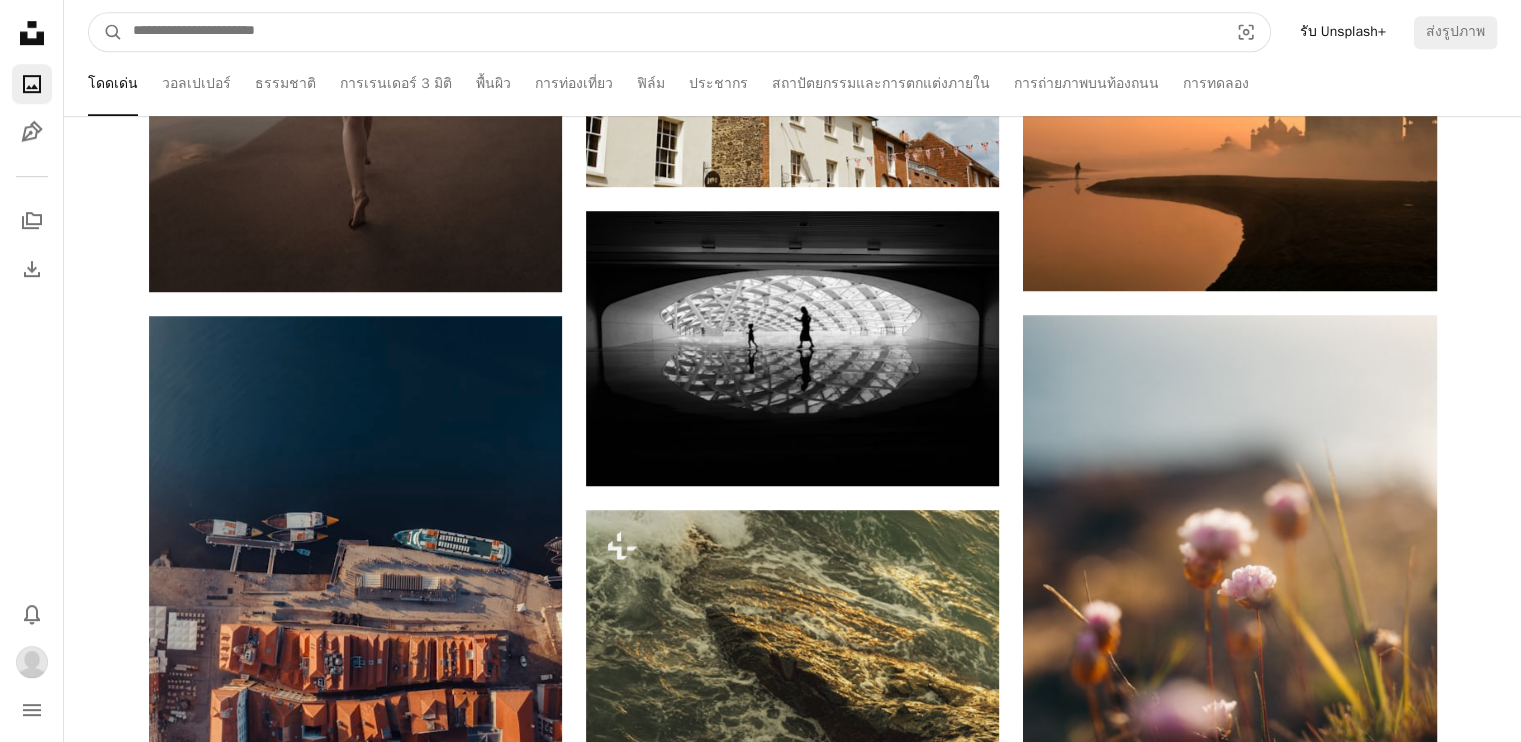 click at bounding box center (672, 32) 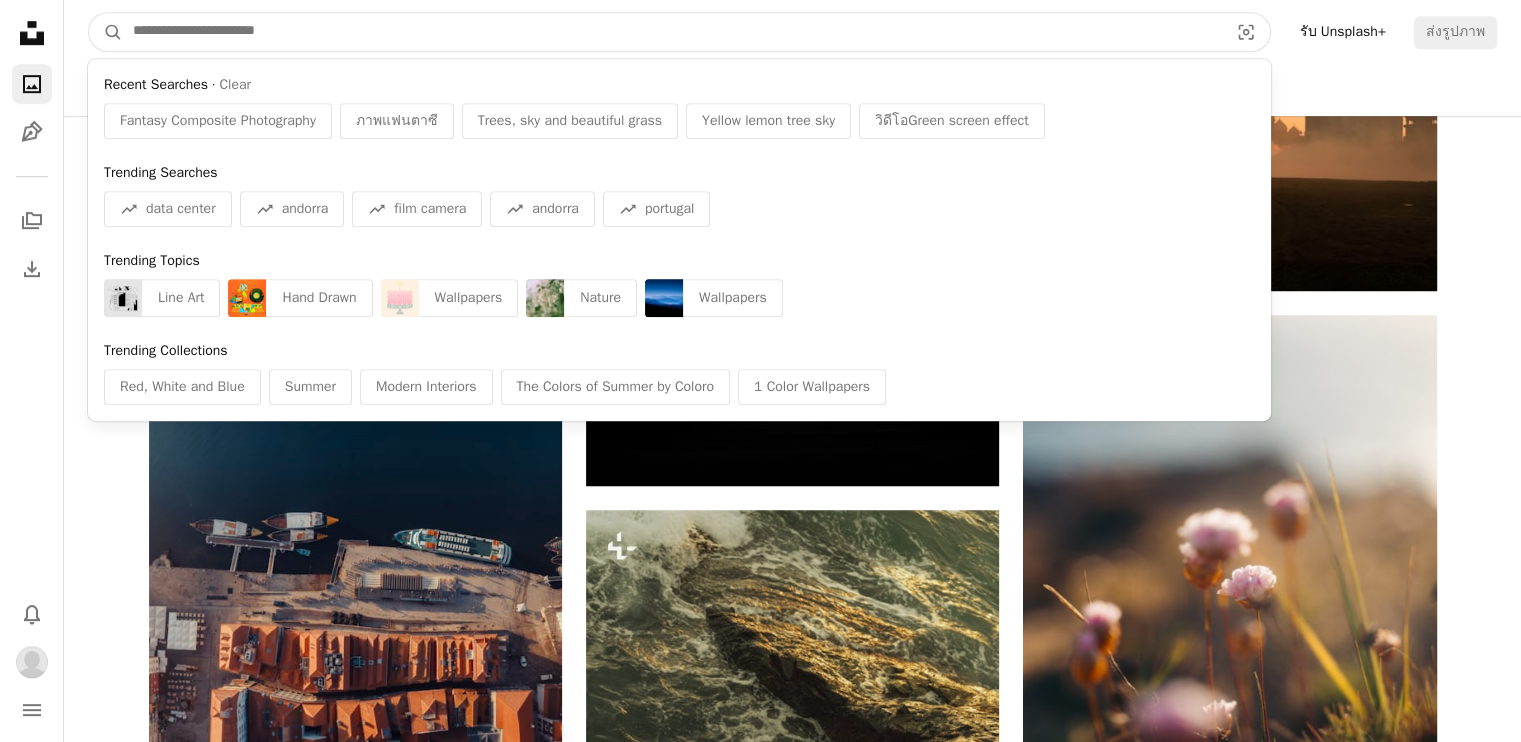 paste on "**********" 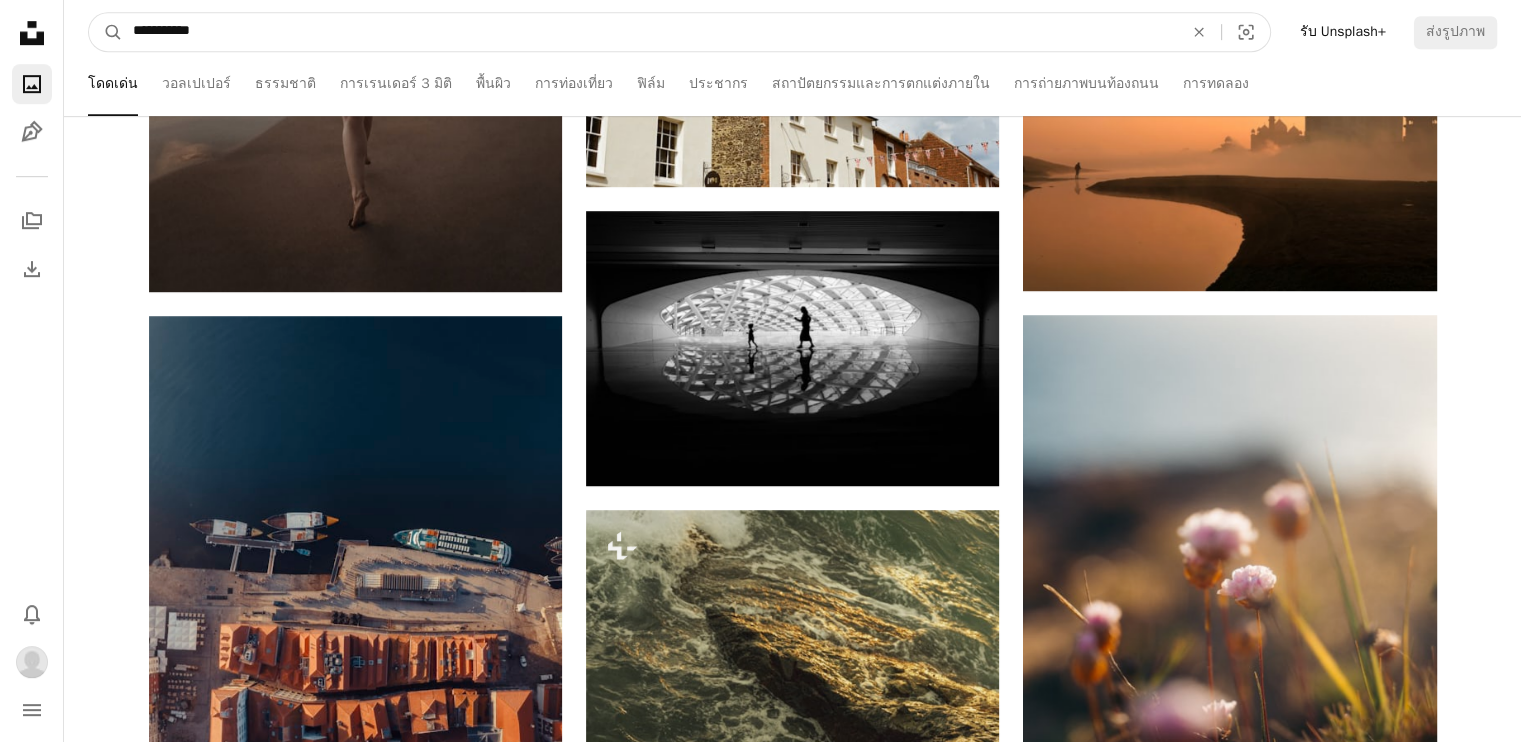 type on "**********" 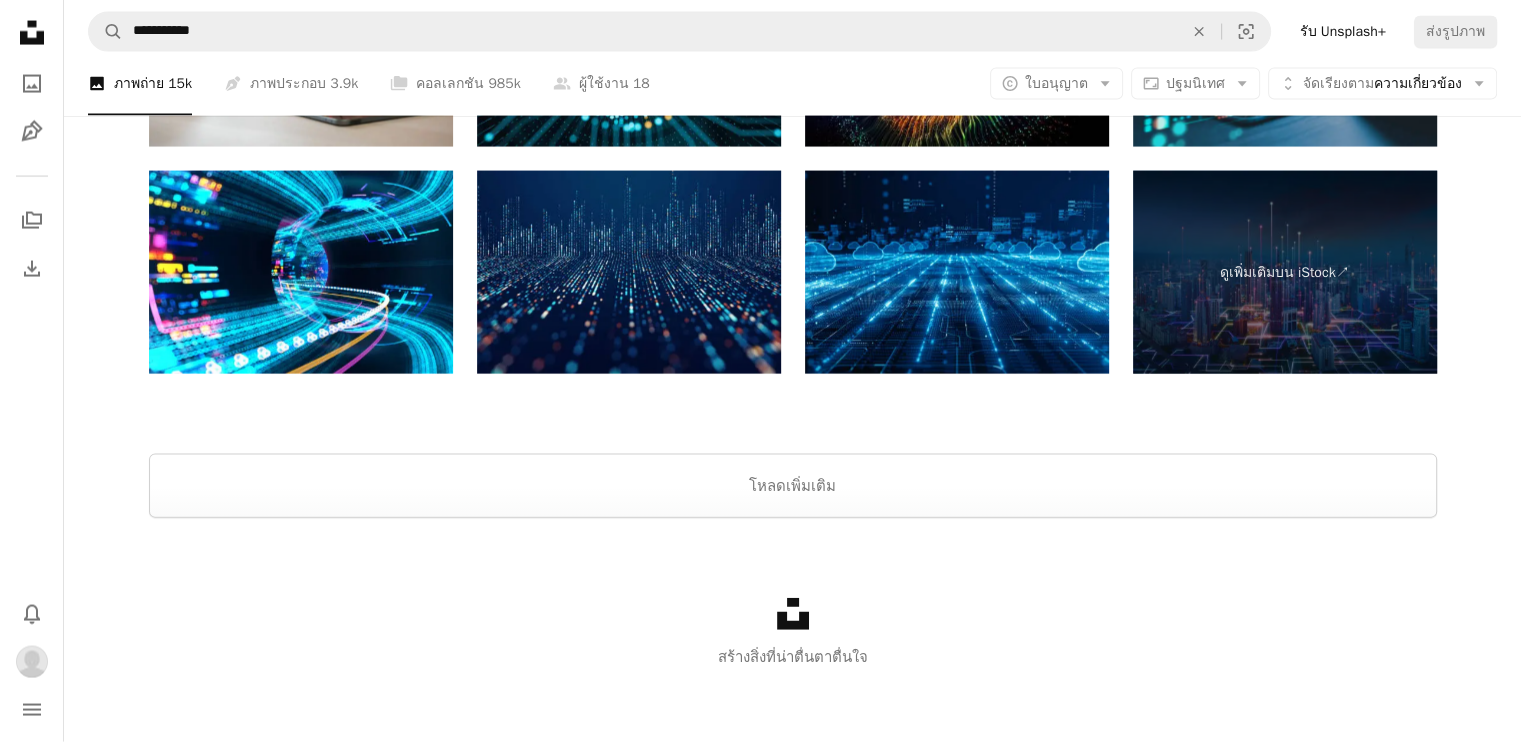 scroll, scrollTop: 4245, scrollLeft: 0, axis: vertical 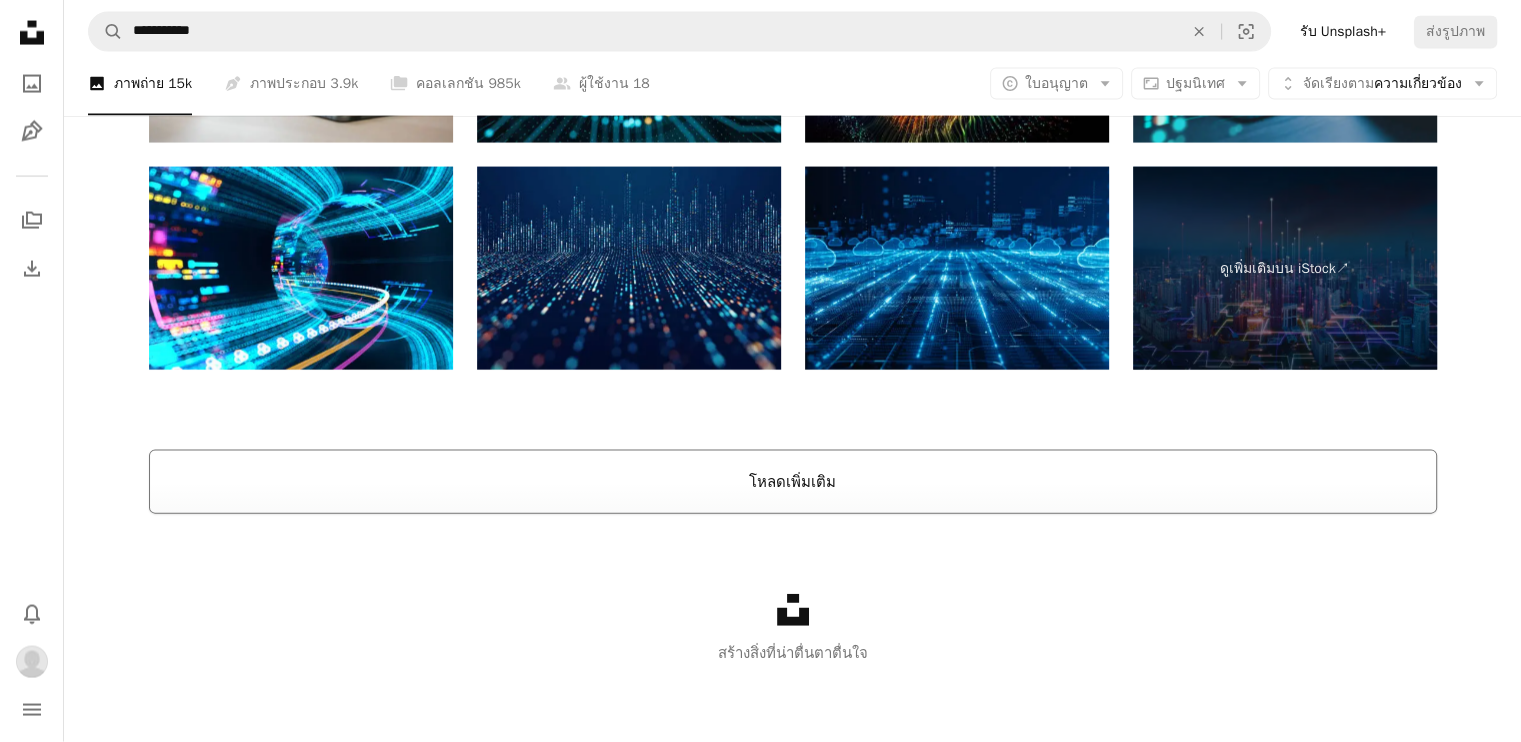 click on "โหลดเพิ่มเติม" at bounding box center [793, 482] 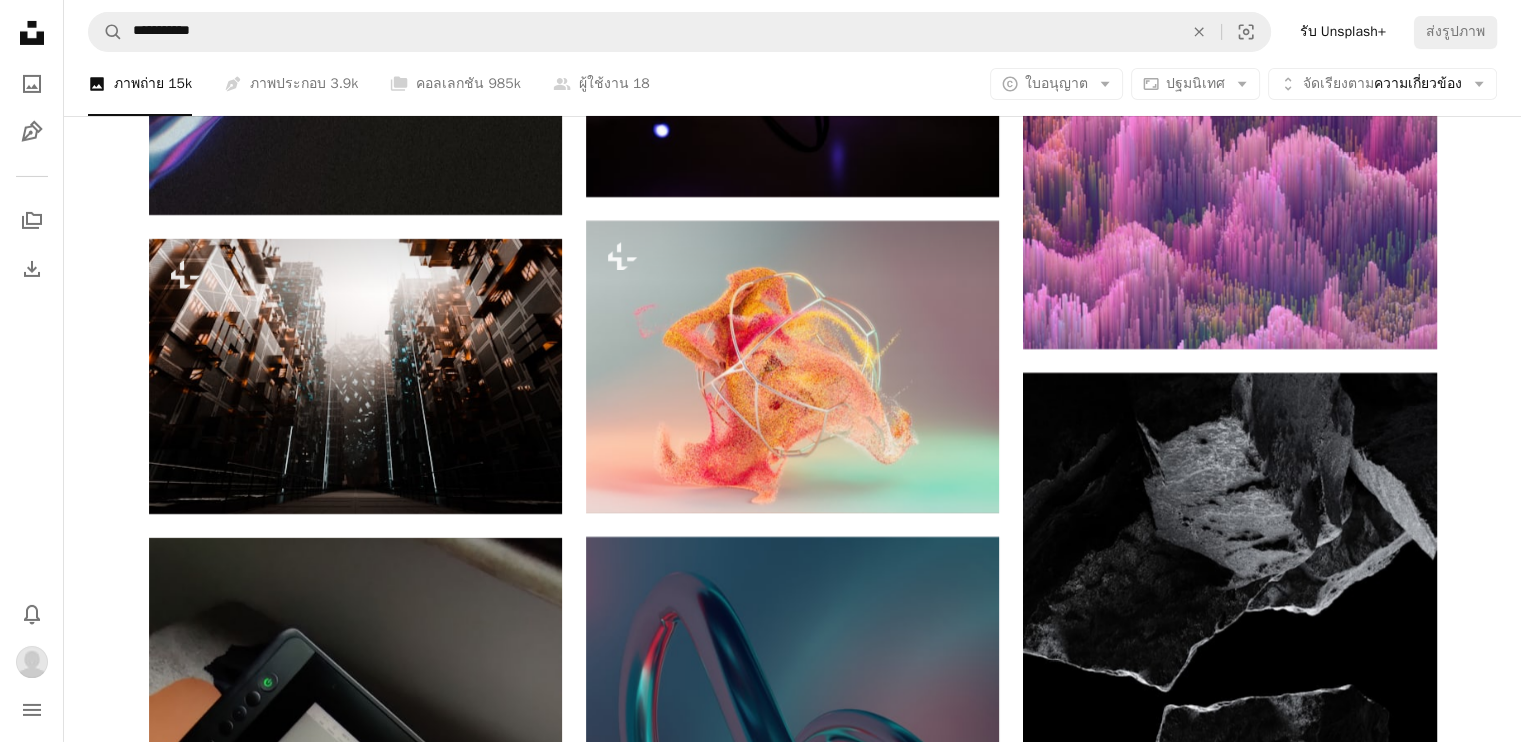 scroll, scrollTop: 7191, scrollLeft: 0, axis: vertical 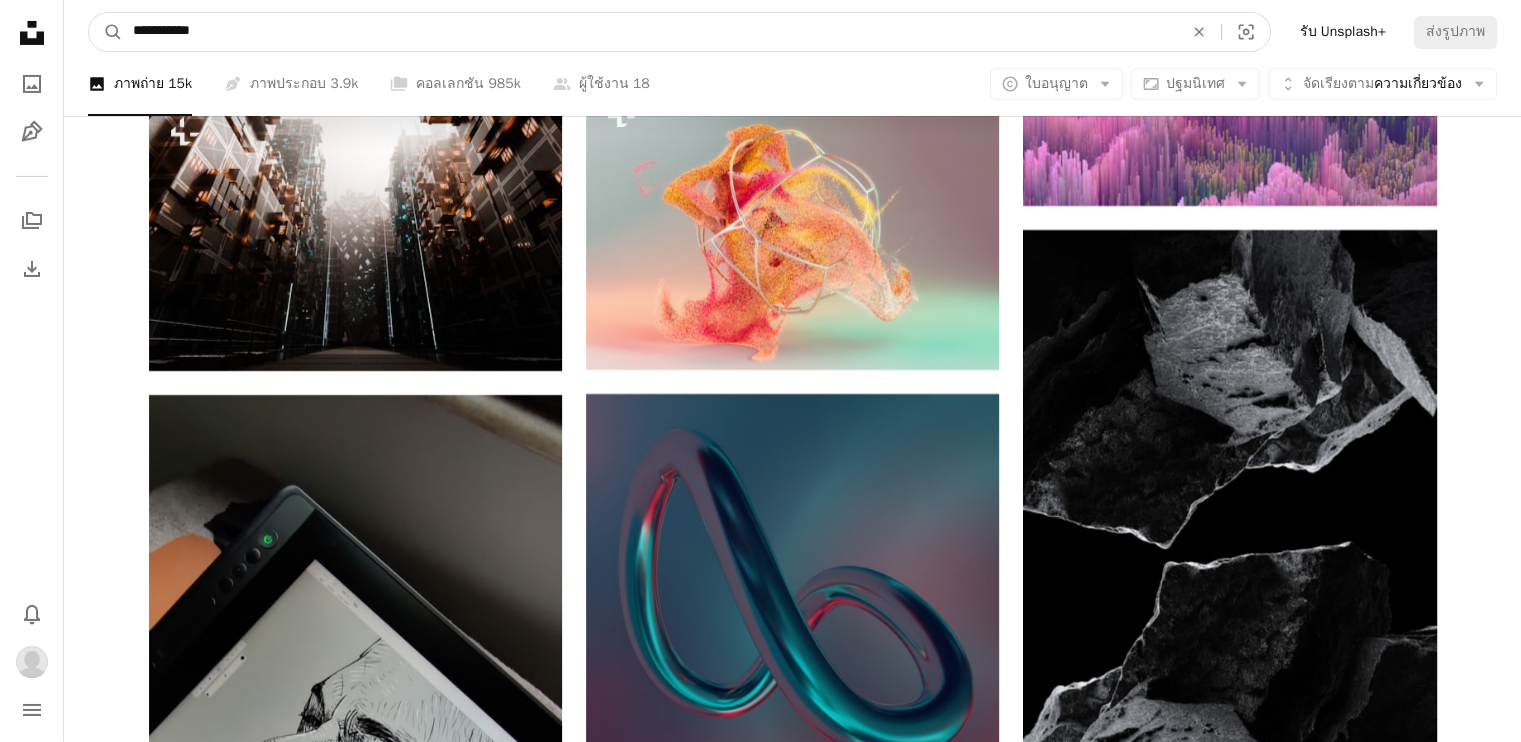 drag, startPoint x: 148, startPoint y: 37, endPoint x: 0, endPoint y: 45, distance: 148.21606 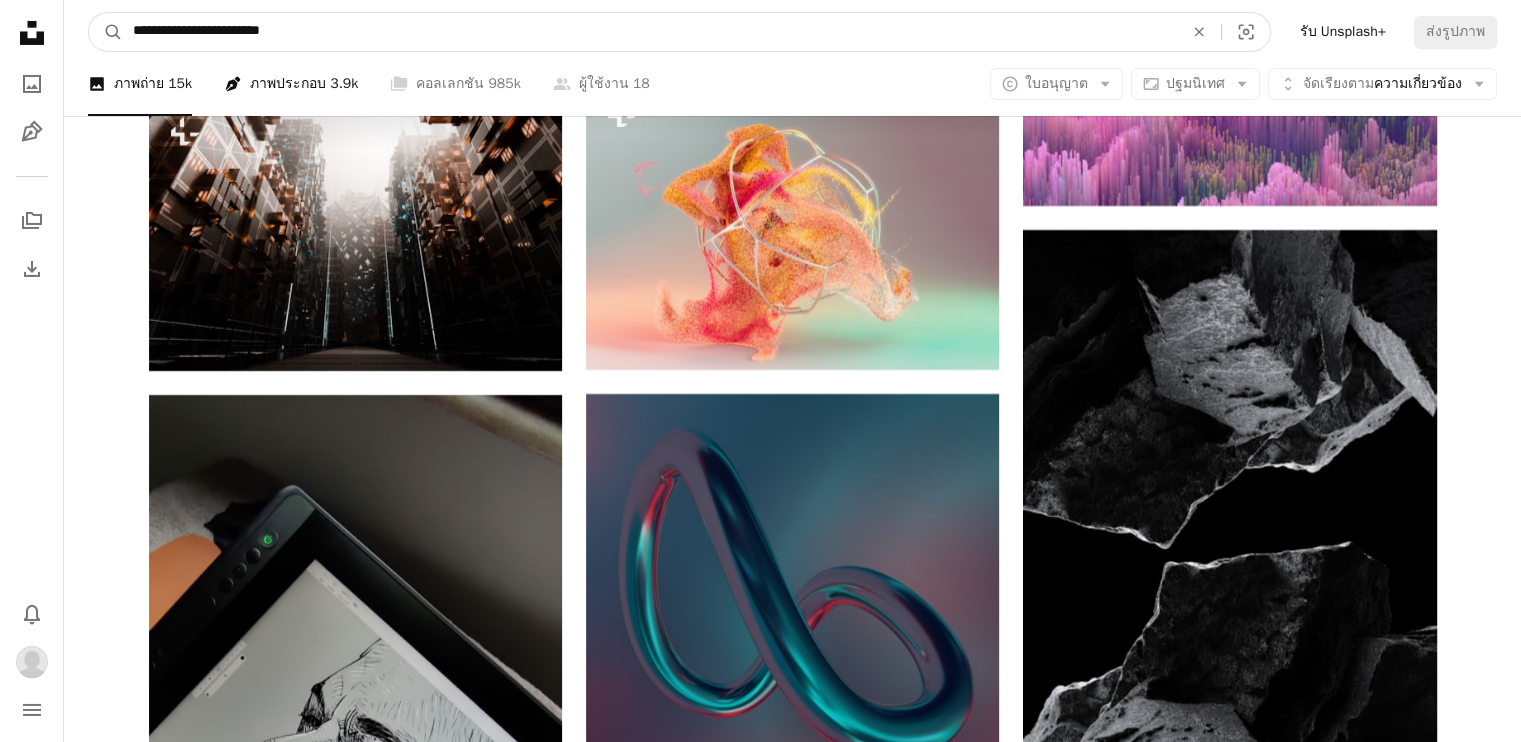 type on "**********" 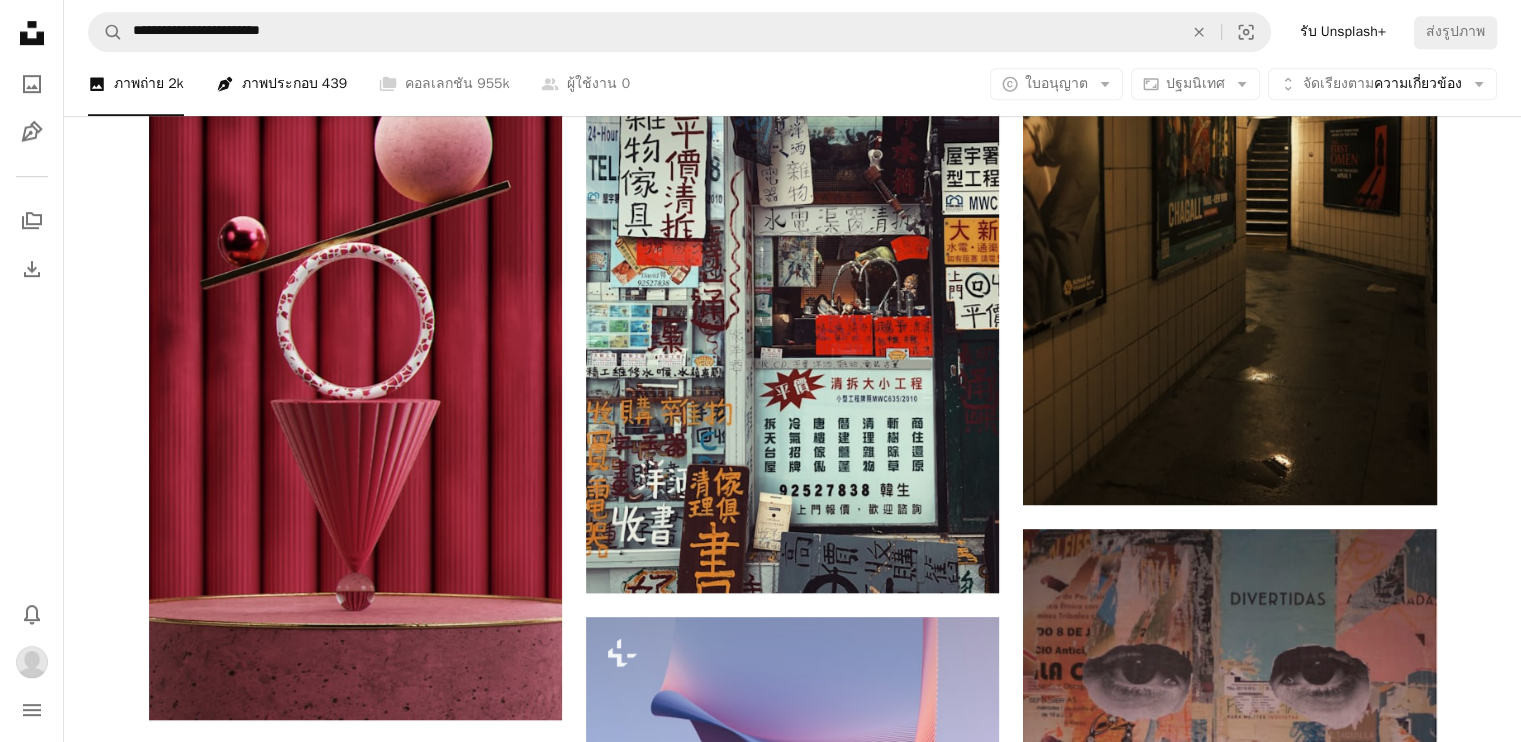 scroll, scrollTop: 1400, scrollLeft: 0, axis: vertical 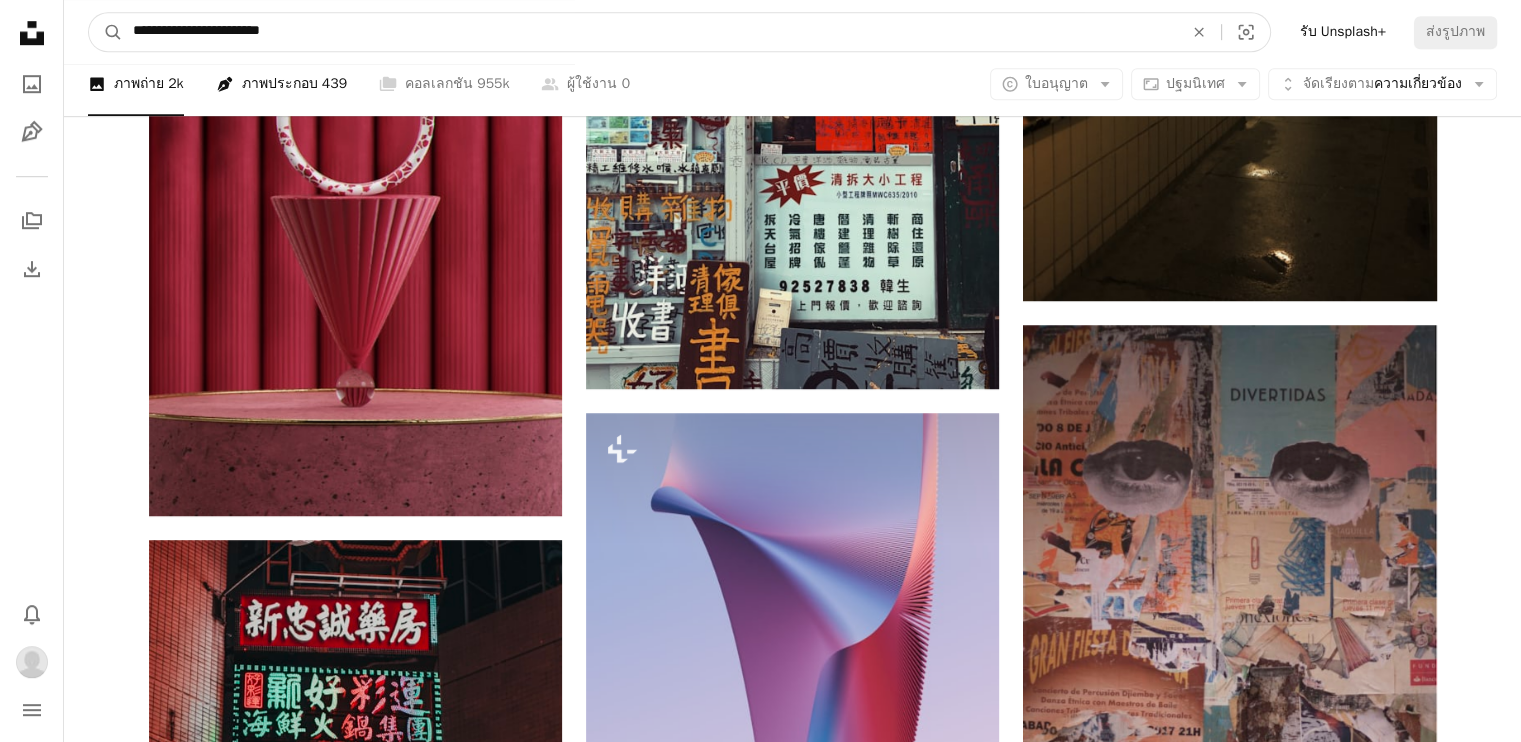 drag, startPoint x: 348, startPoint y: 39, endPoint x: 66, endPoint y: 49, distance: 282.17725 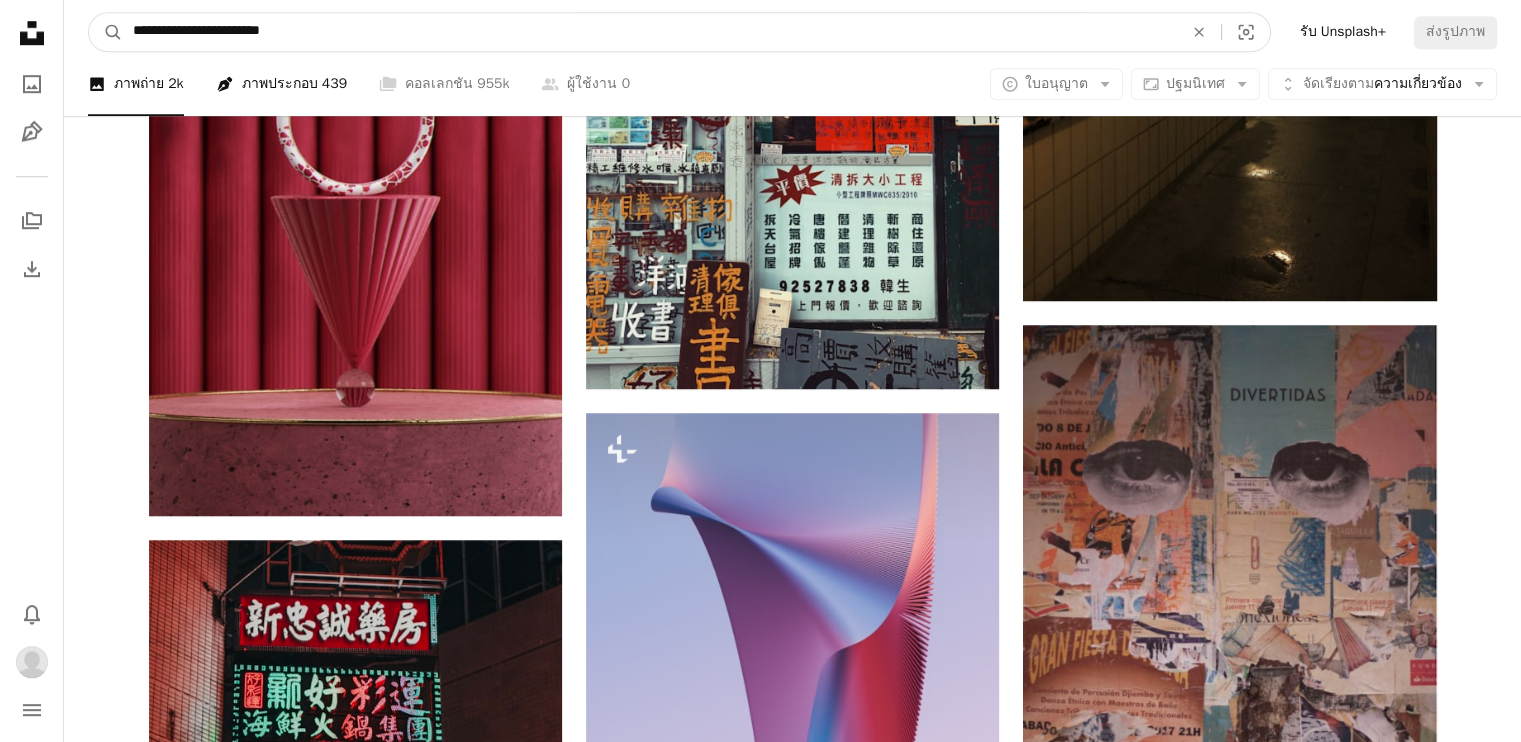 paste 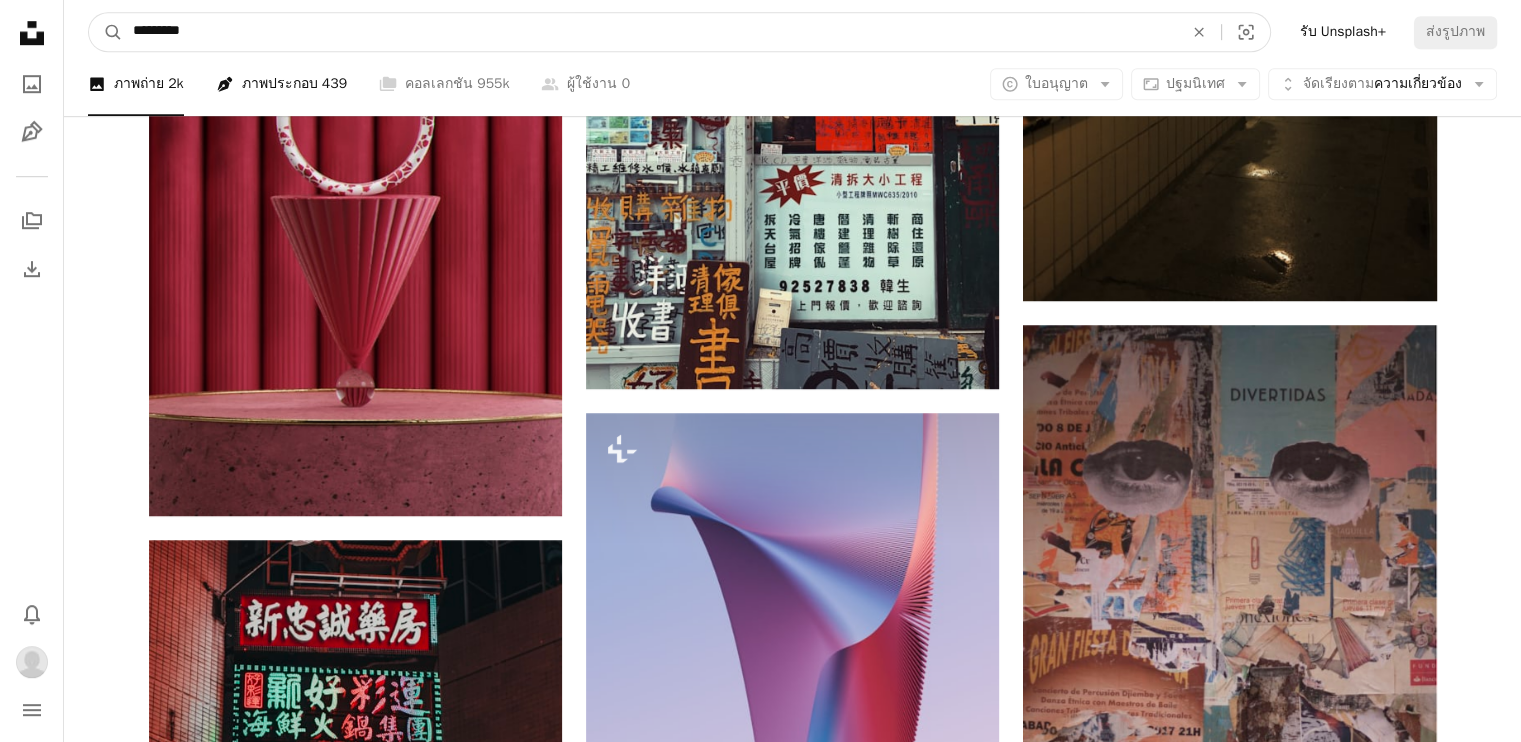 type on "*********" 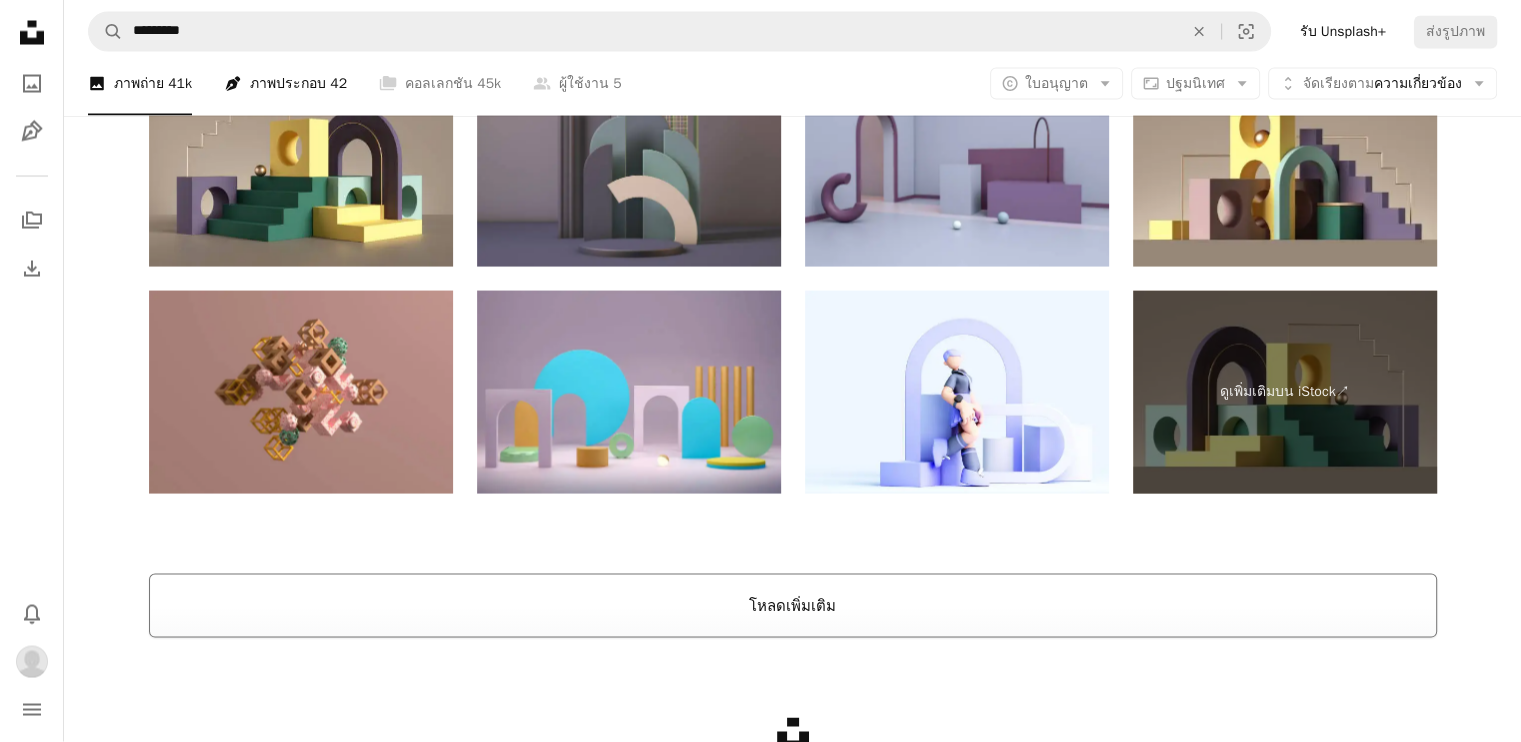 scroll, scrollTop: 4069, scrollLeft: 0, axis: vertical 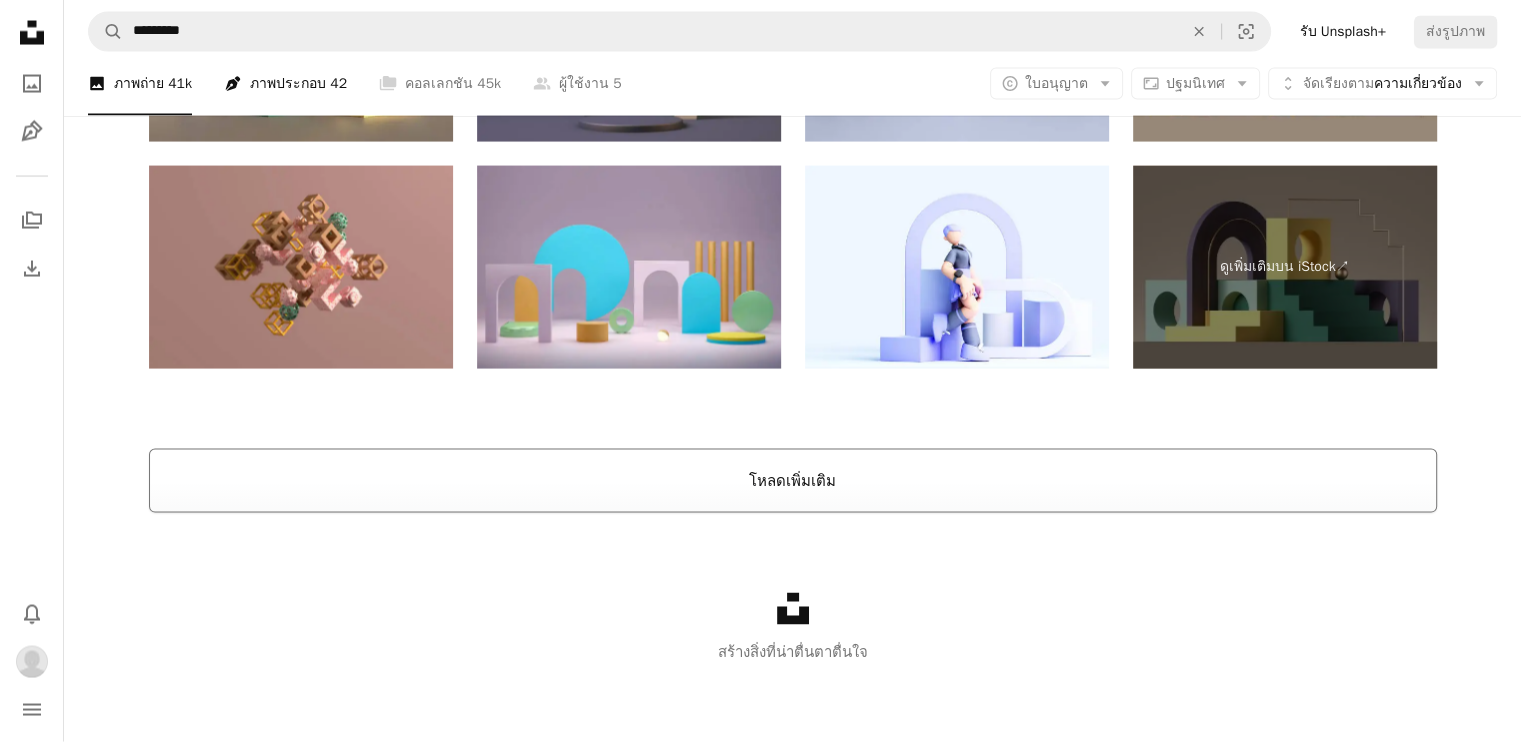click on "โหลดเพิ่มเติม" at bounding box center (793, 481) 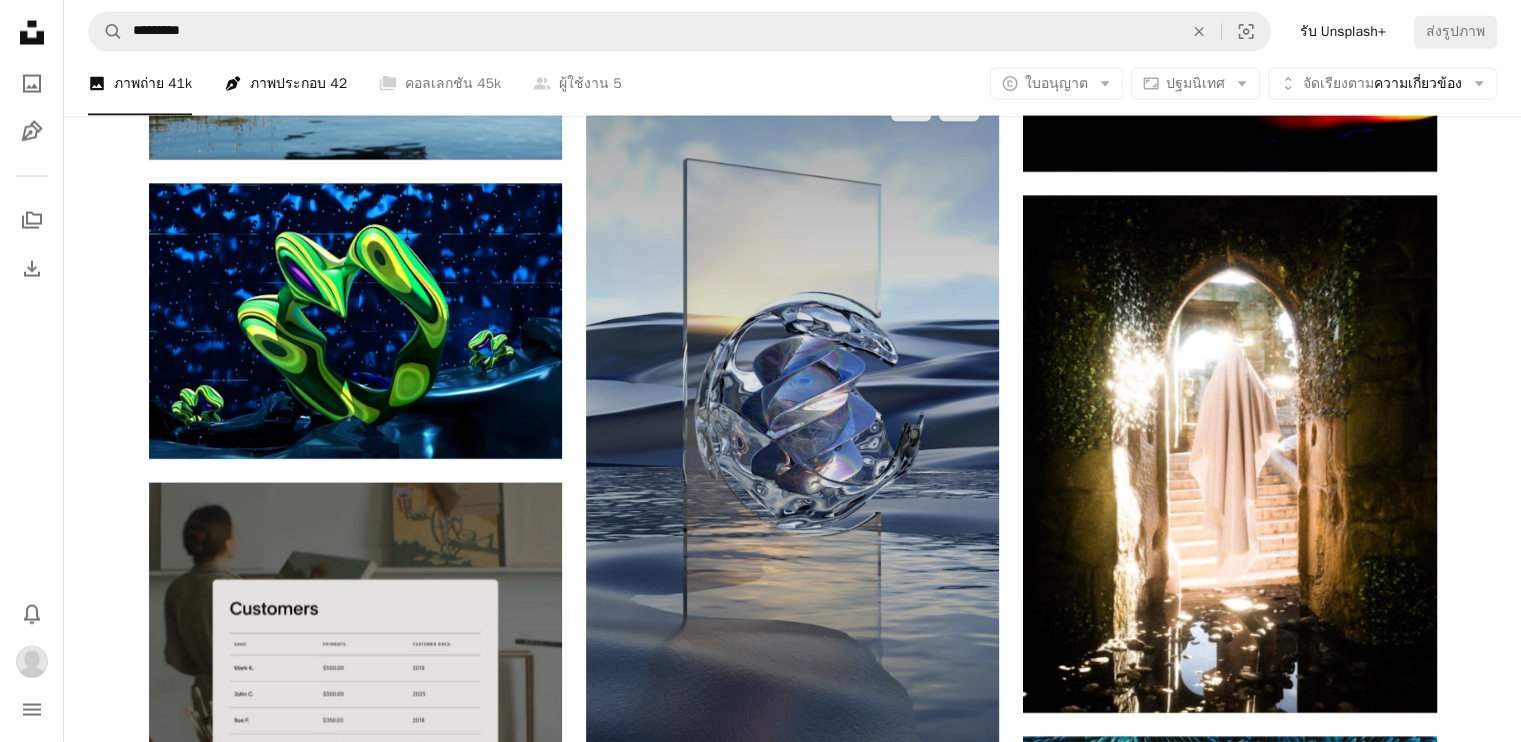 scroll, scrollTop: 4216, scrollLeft: 0, axis: vertical 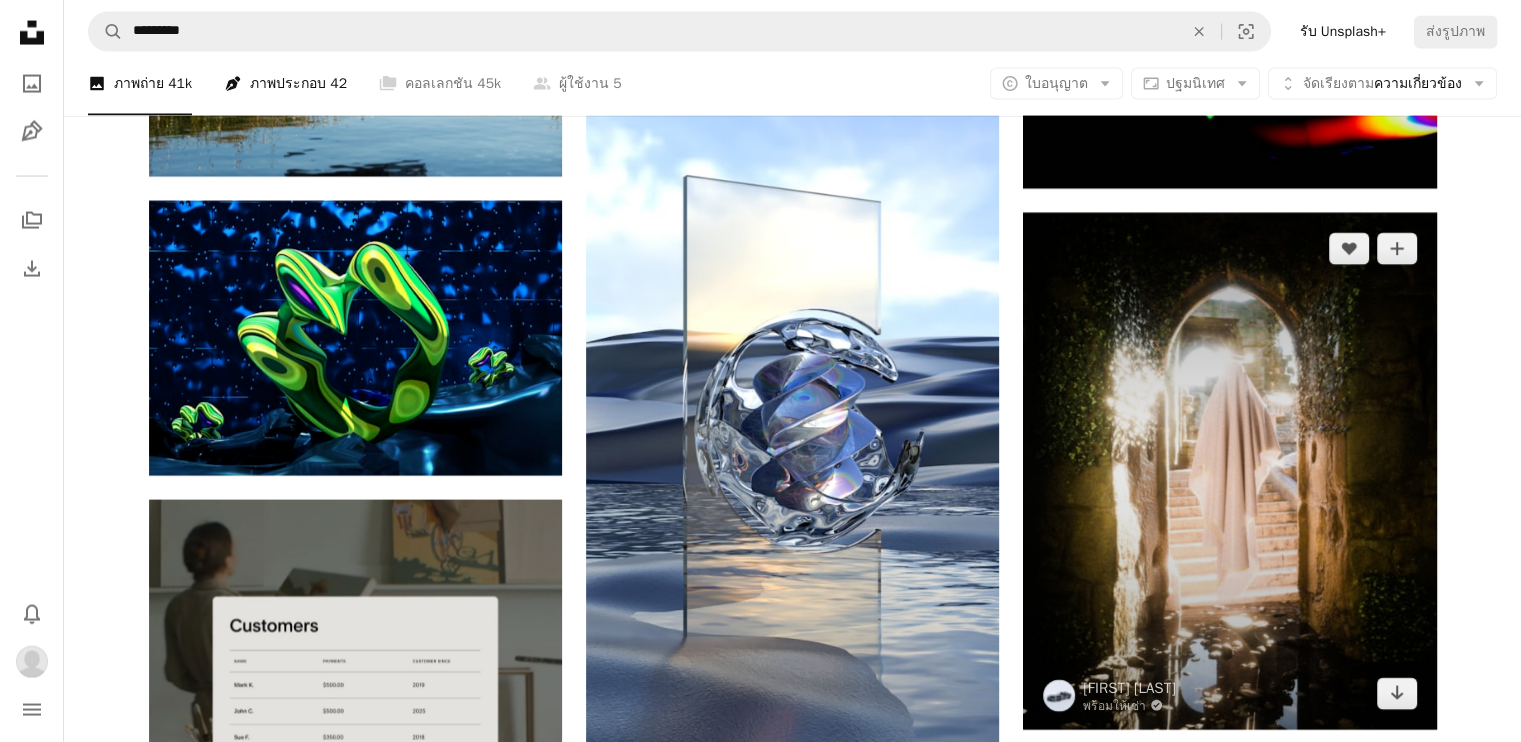 click at bounding box center [1229, 471] 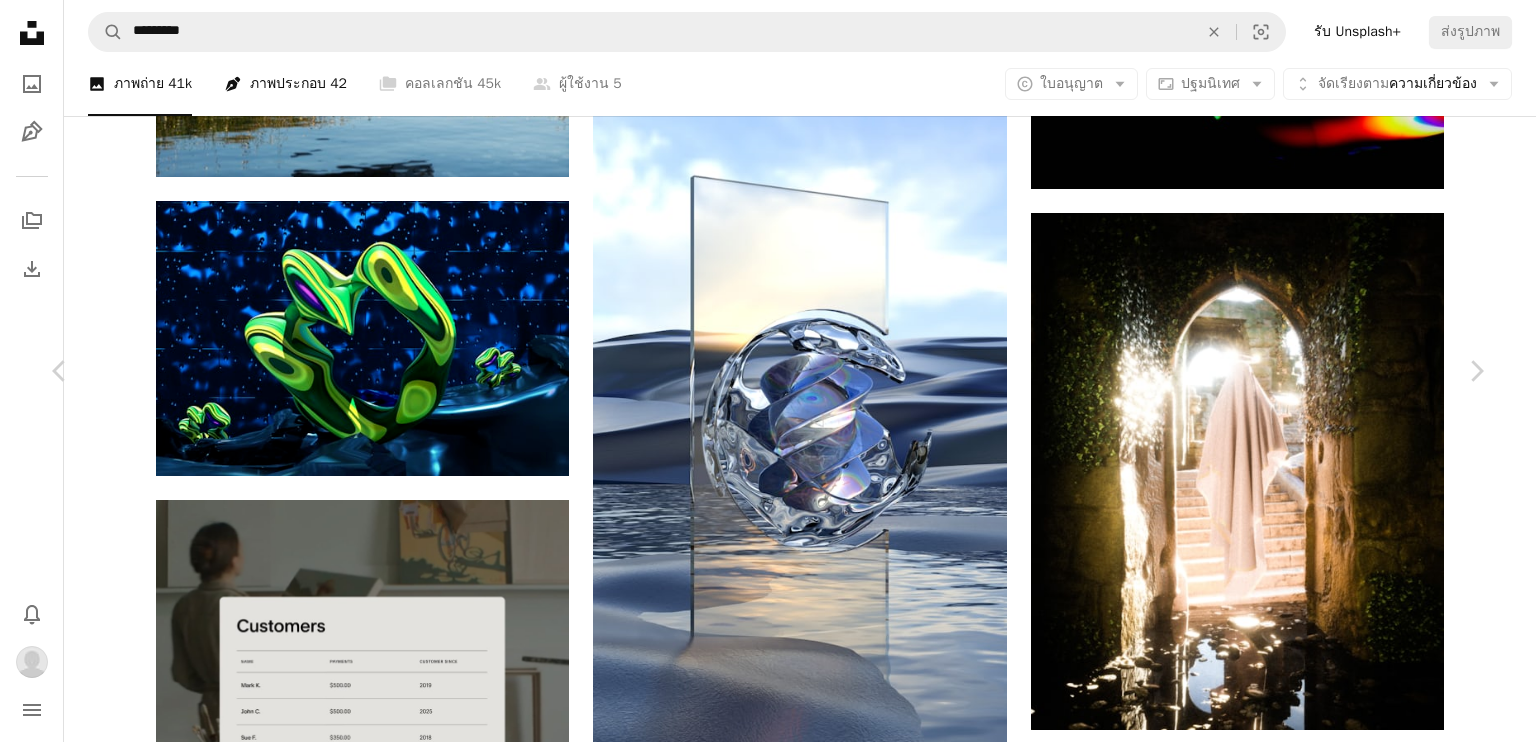 click on "ดาวน์โหลด" at bounding box center (1296, 5479) 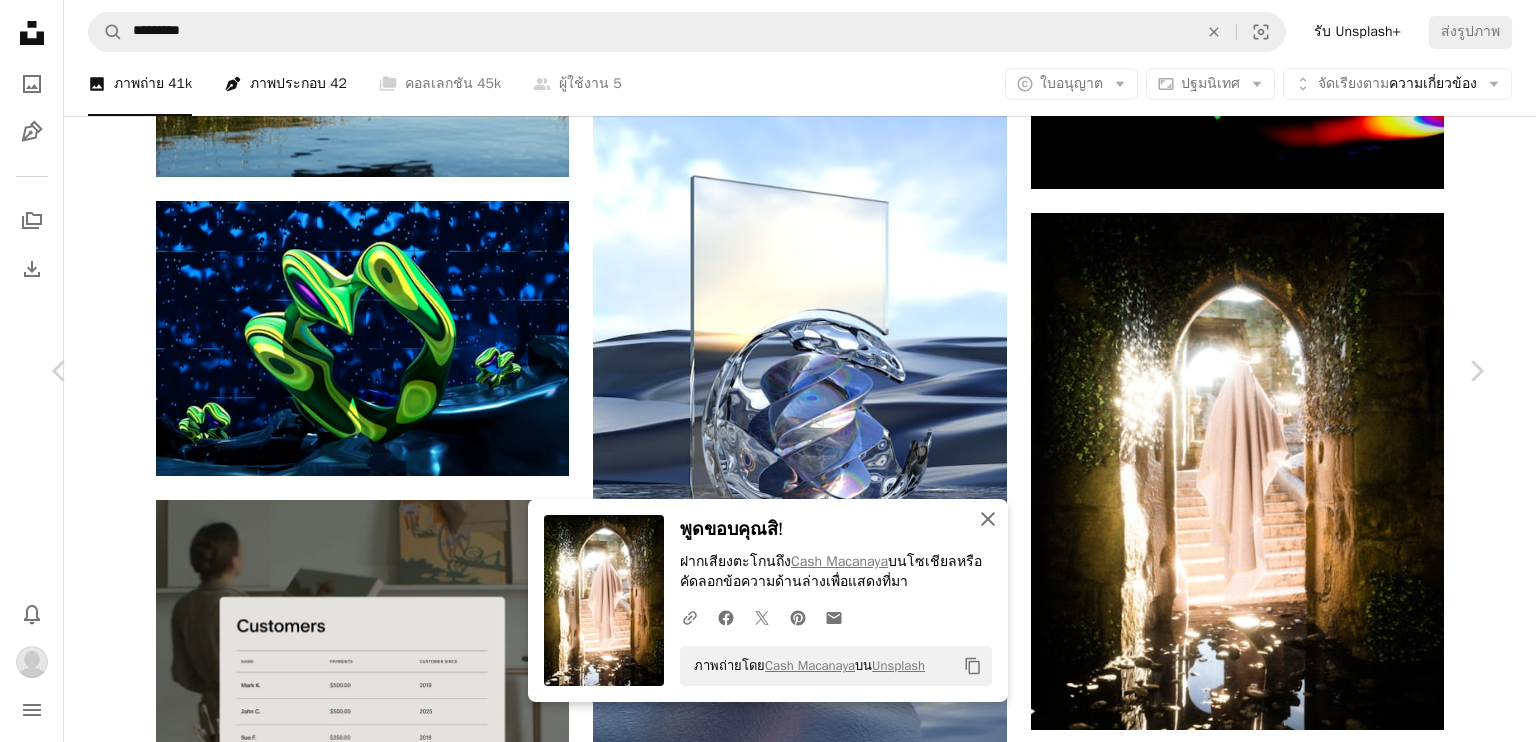 drag, startPoint x: 979, startPoint y: 521, endPoint x: 713, endPoint y: 408, distance: 289.00693 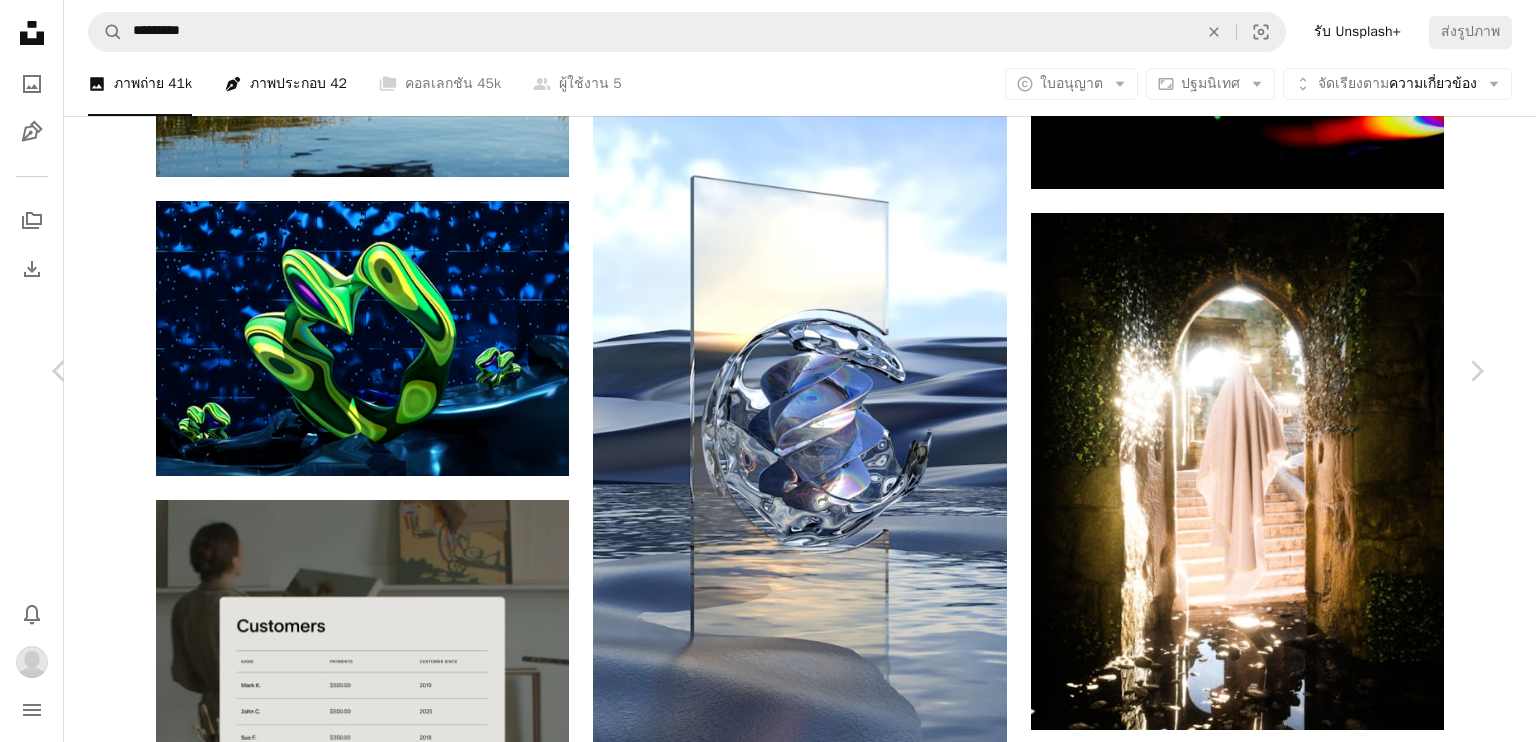 click on "An X shape" at bounding box center (20, 20) 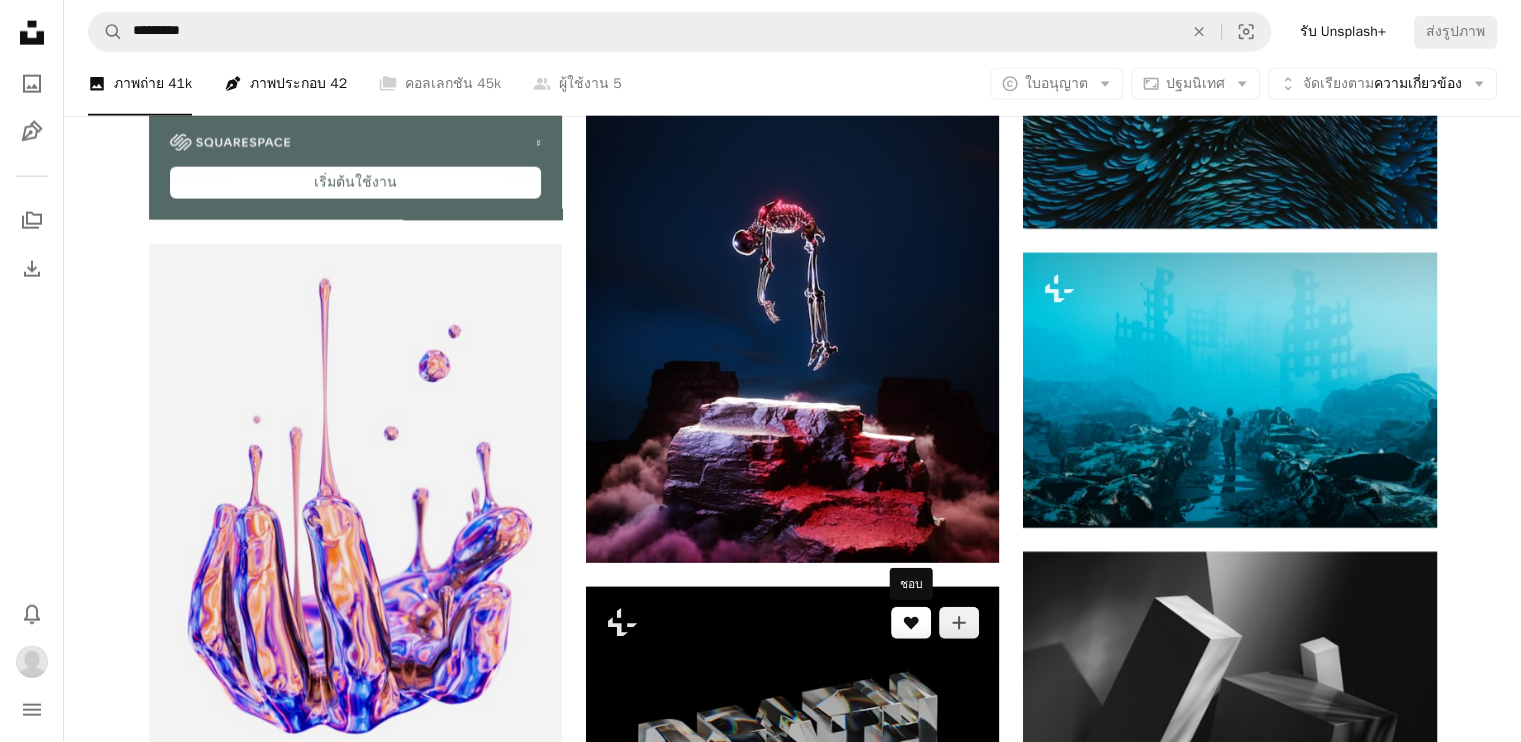scroll, scrollTop: 4916, scrollLeft: 0, axis: vertical 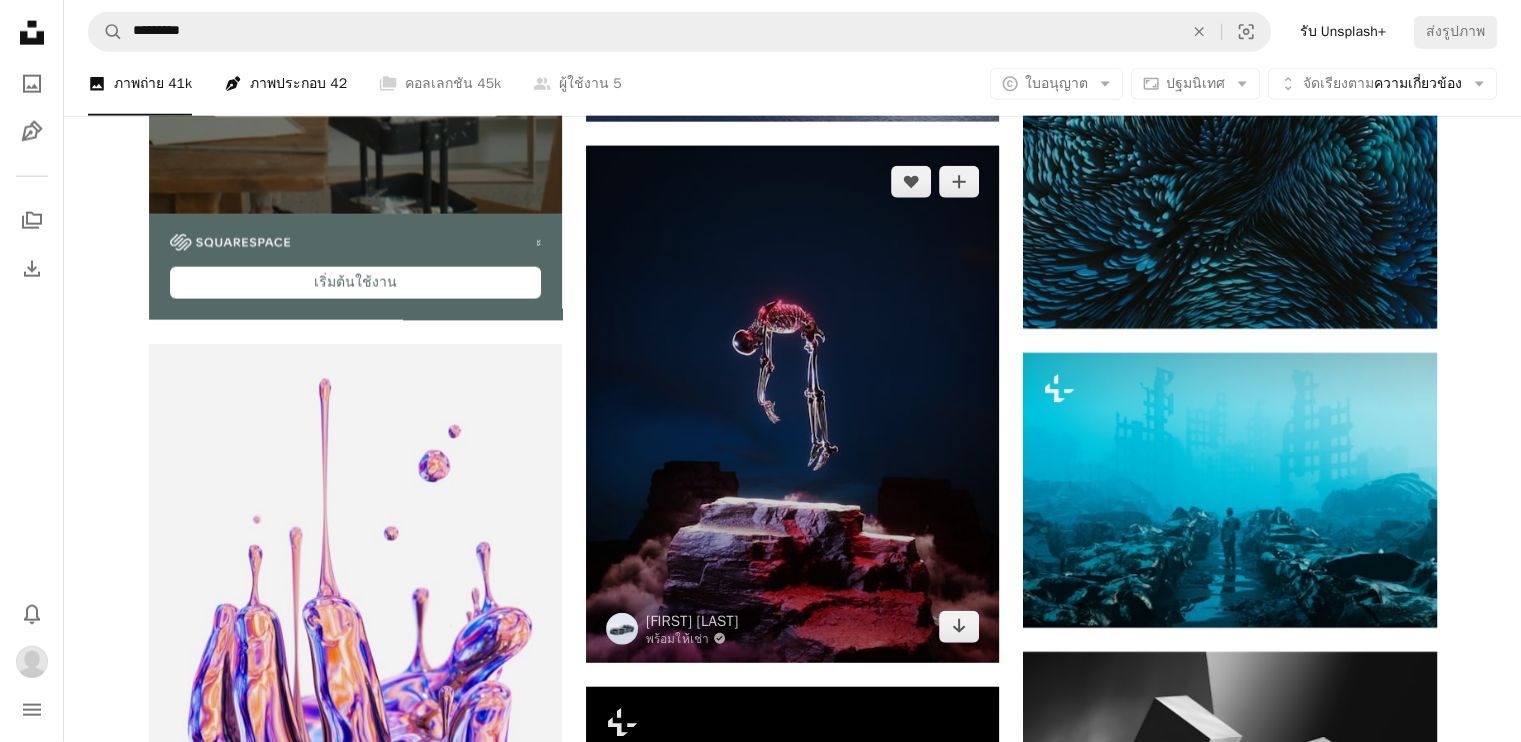 click at bounding box center [792, 404] 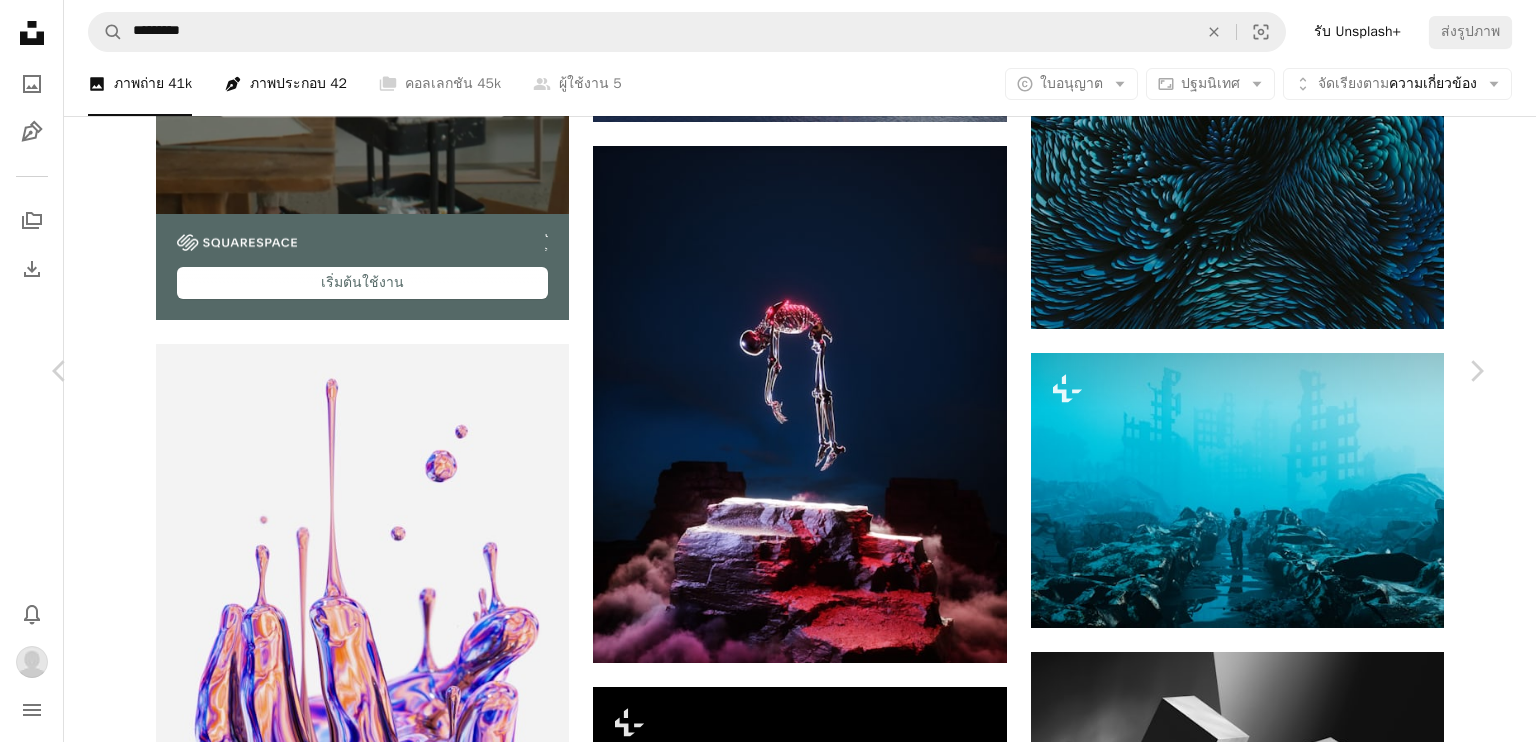 click on "ดาวน์โหลด" at bounding box center [1296, 4779] 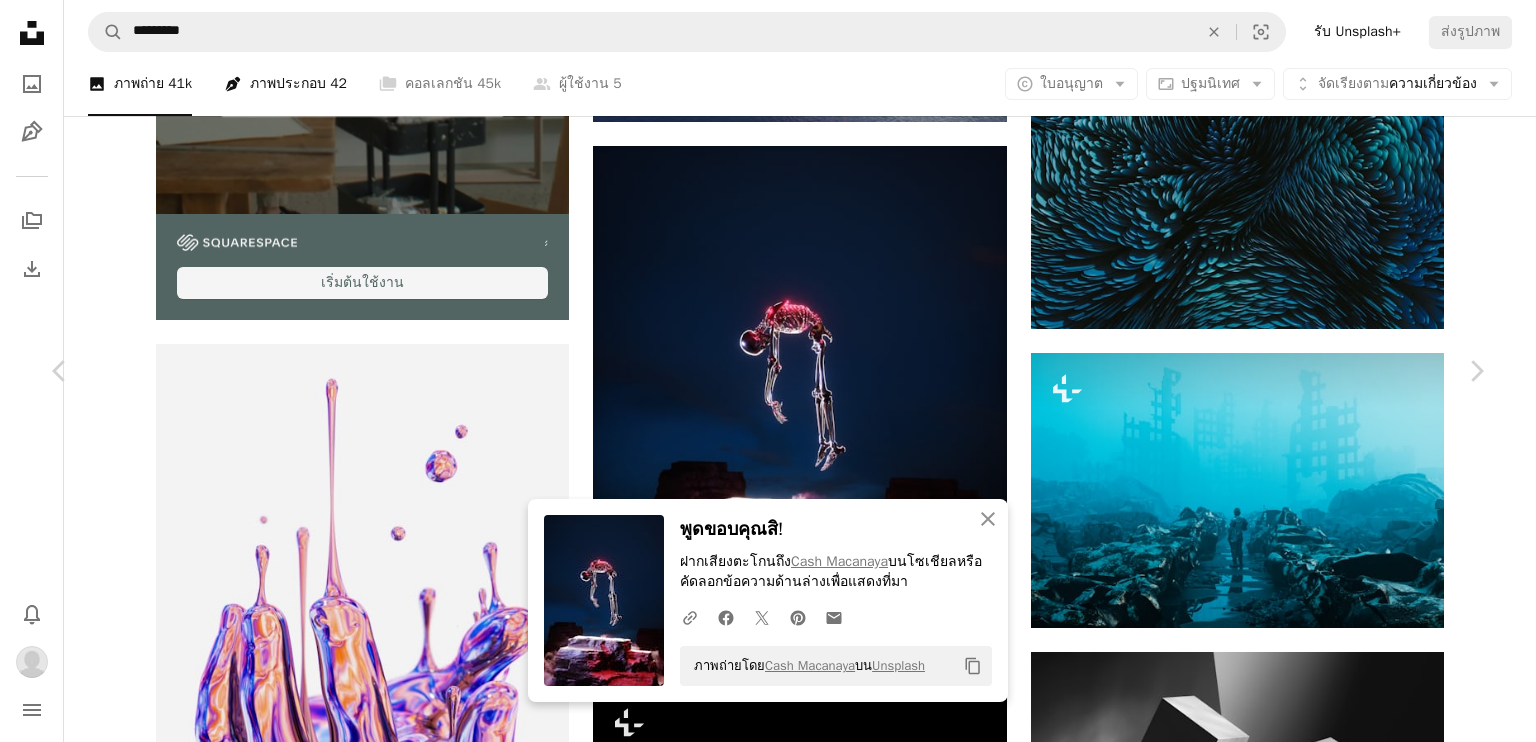 drag, startPoint x: 20, startPoint y: 27, endPoint x: 459, endPoint y: 173, distance: 462.64133 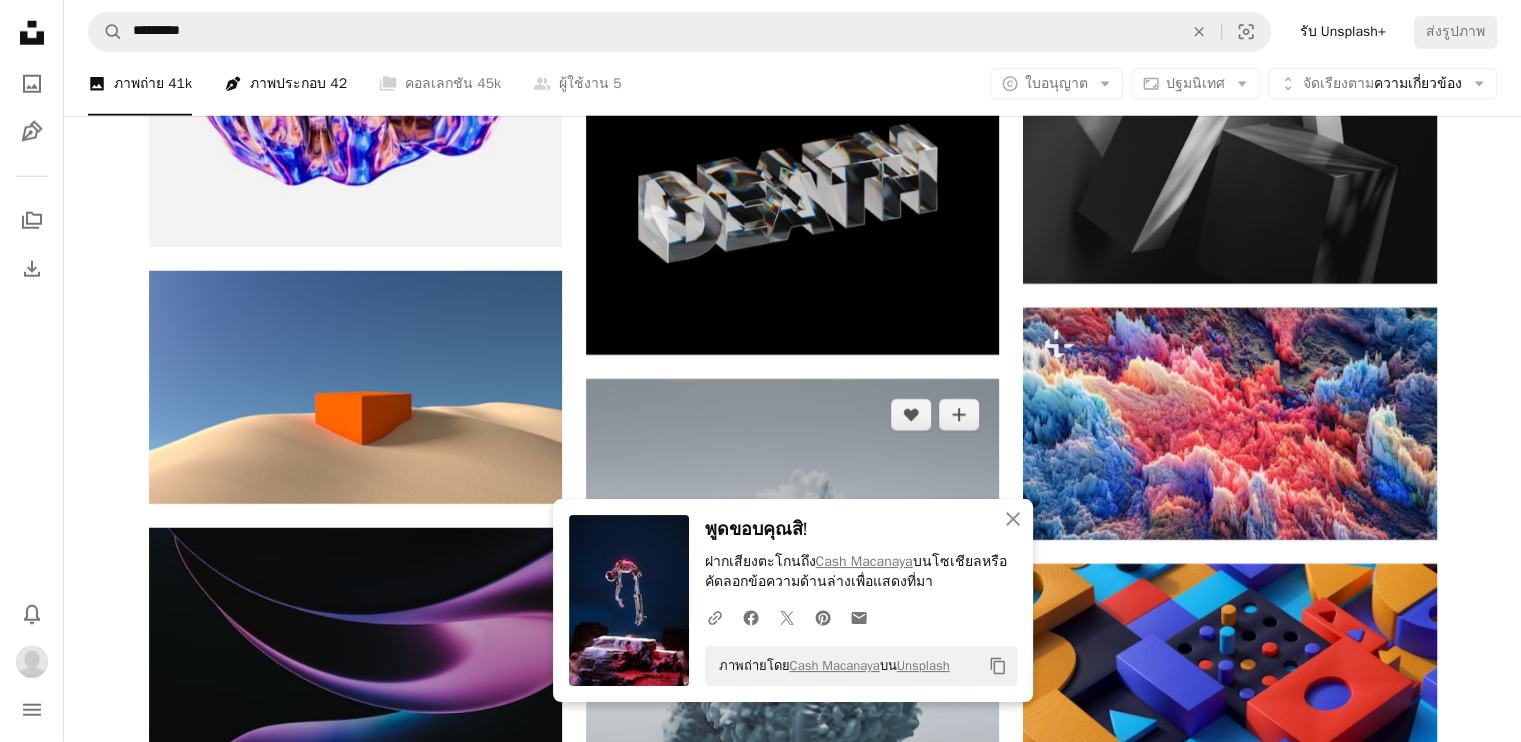 scroll, scrollTop: 5716, scrollLeft: 0, axis: vertical 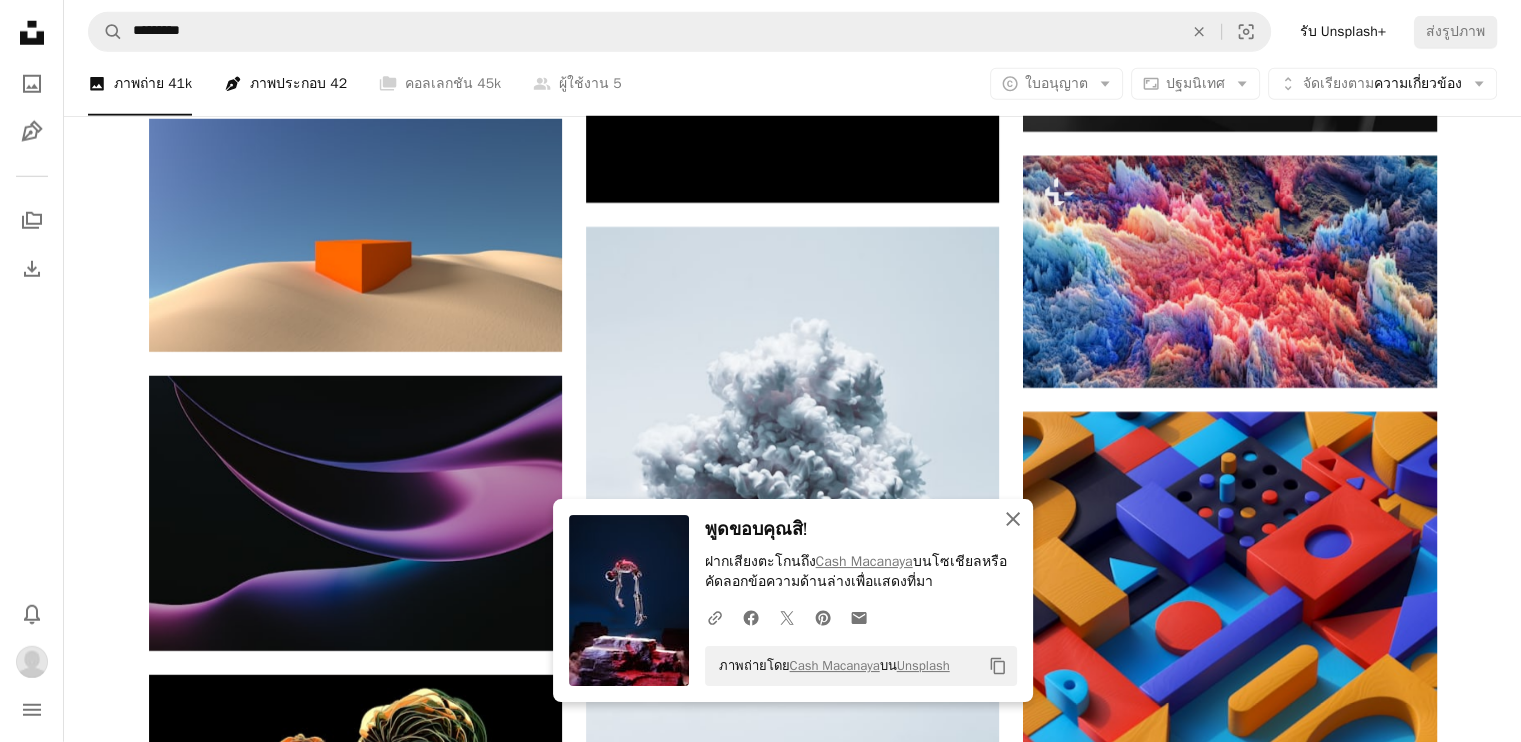 click on "An X shape" 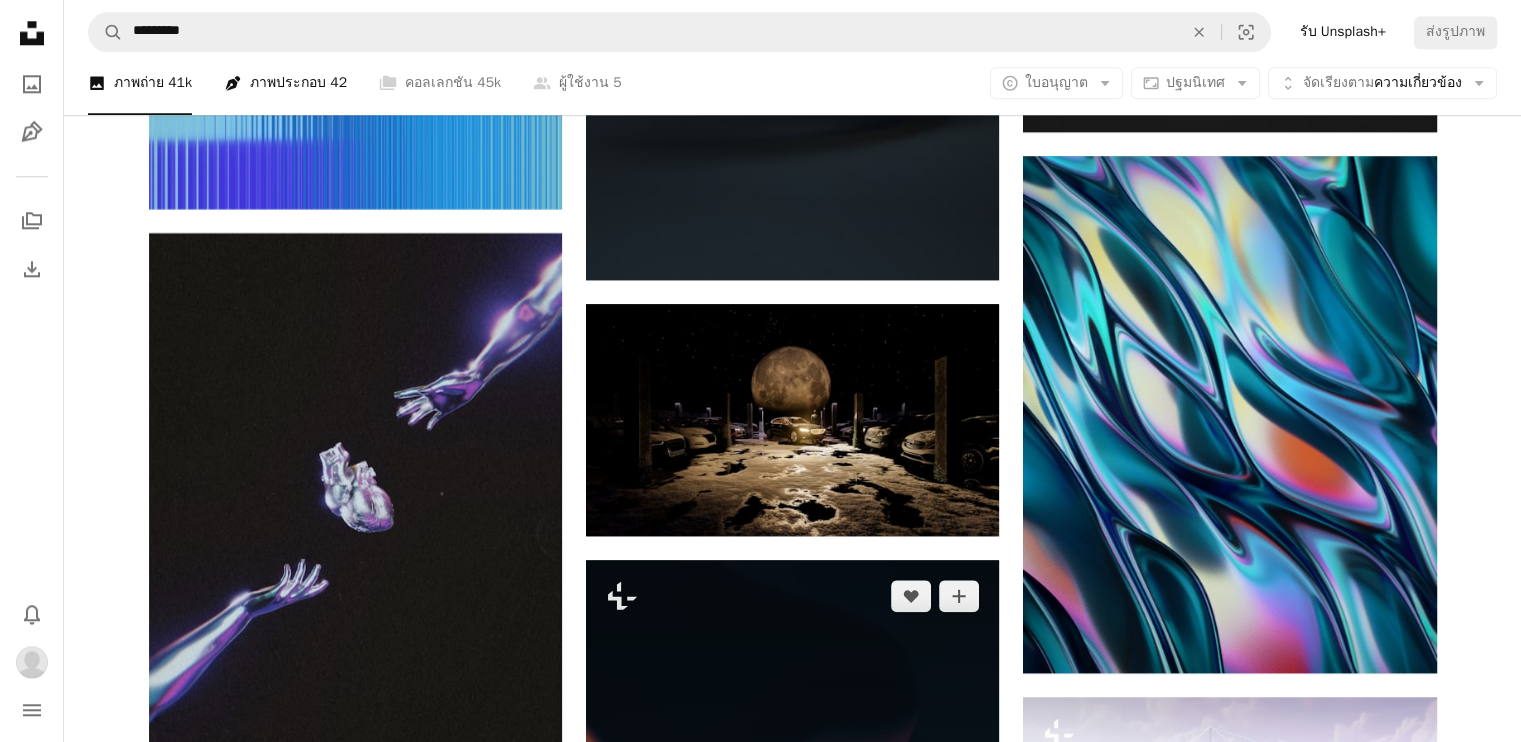 scroll, scrollTop: 9816, scrollLeft: 0, axis: vertical 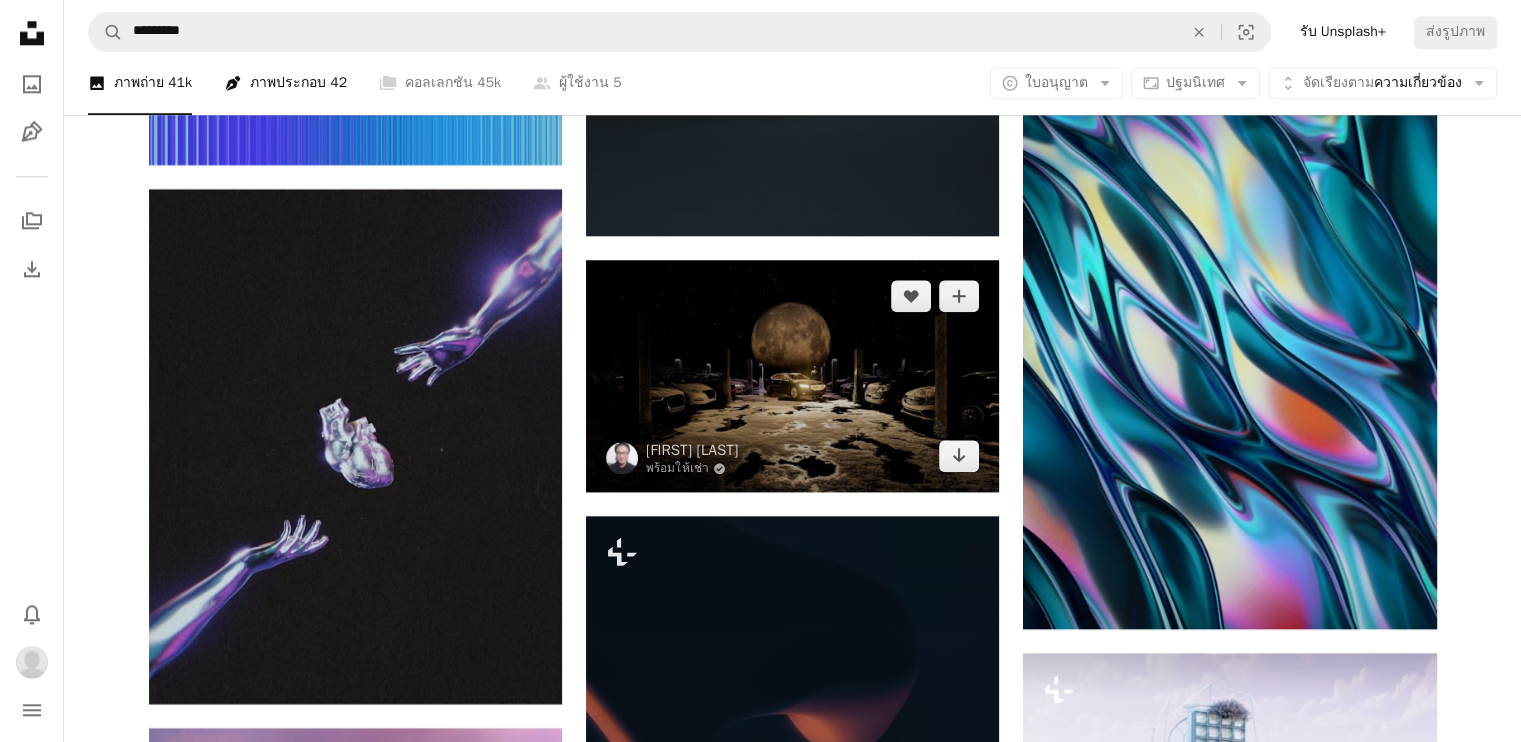 click at bounding box center [792, 376] 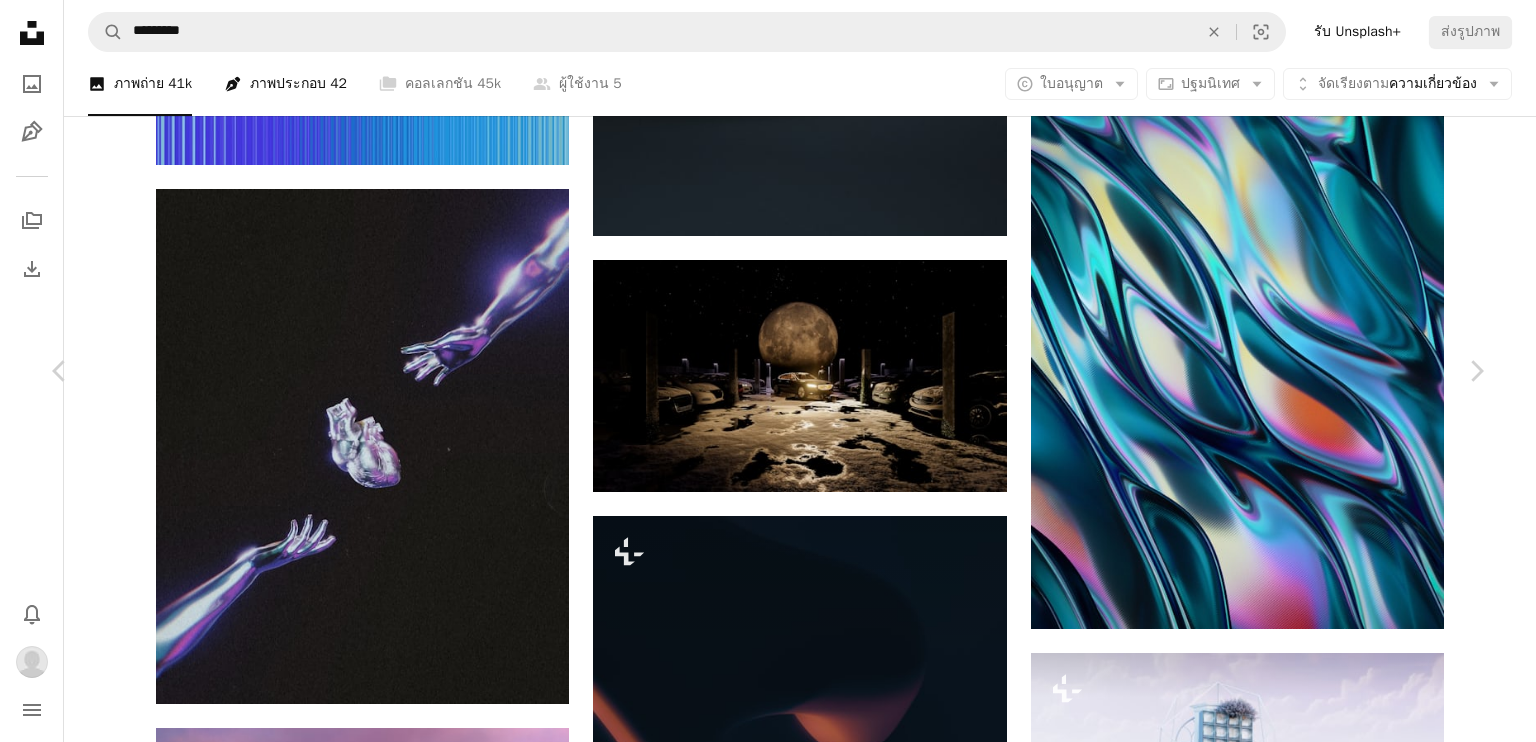 click on "ดาวน์โหลด" at bounding box center (1296, 5714) 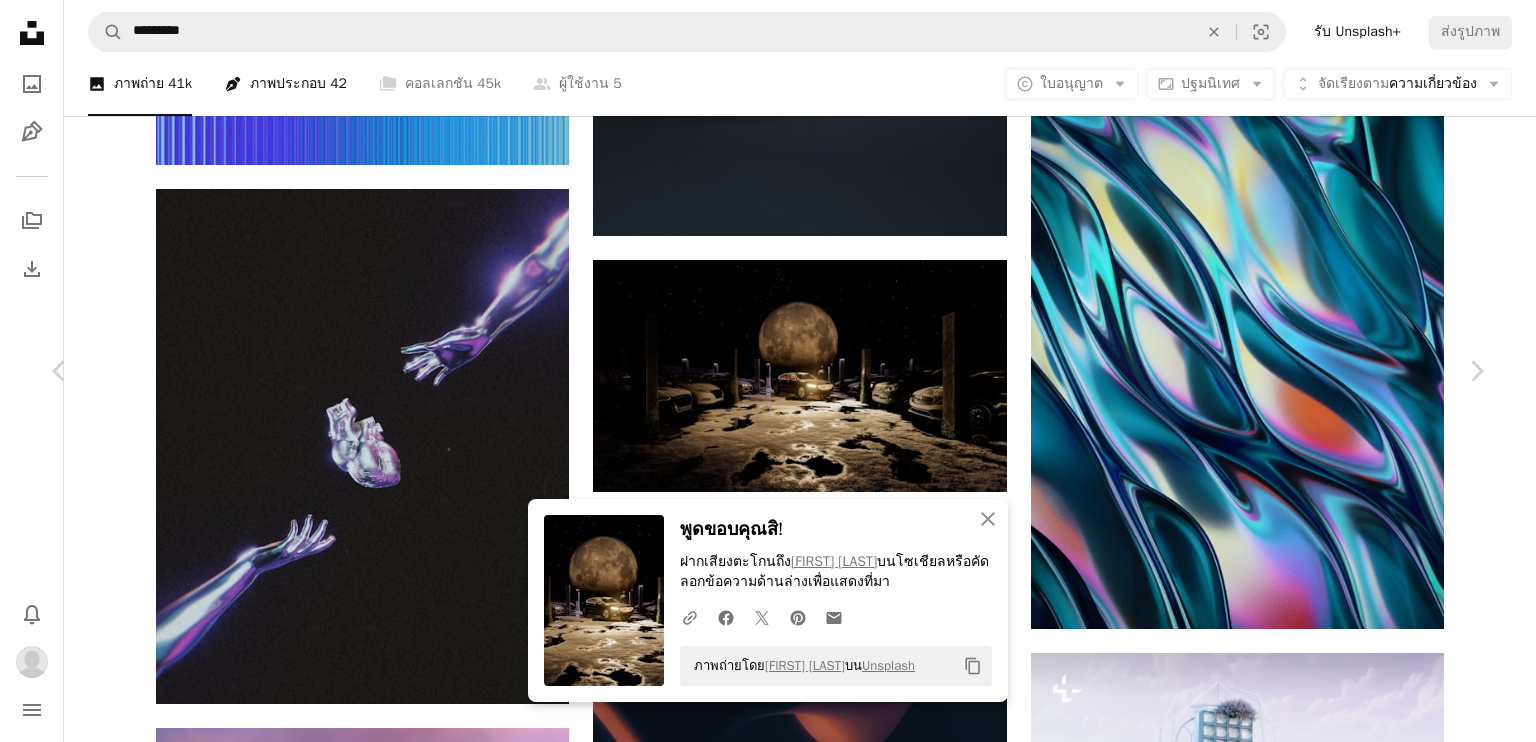 drag, startPoint x: 7, startPoint y: 11, endPoint x: 366, endPoint y: 83, distance: 366.14886 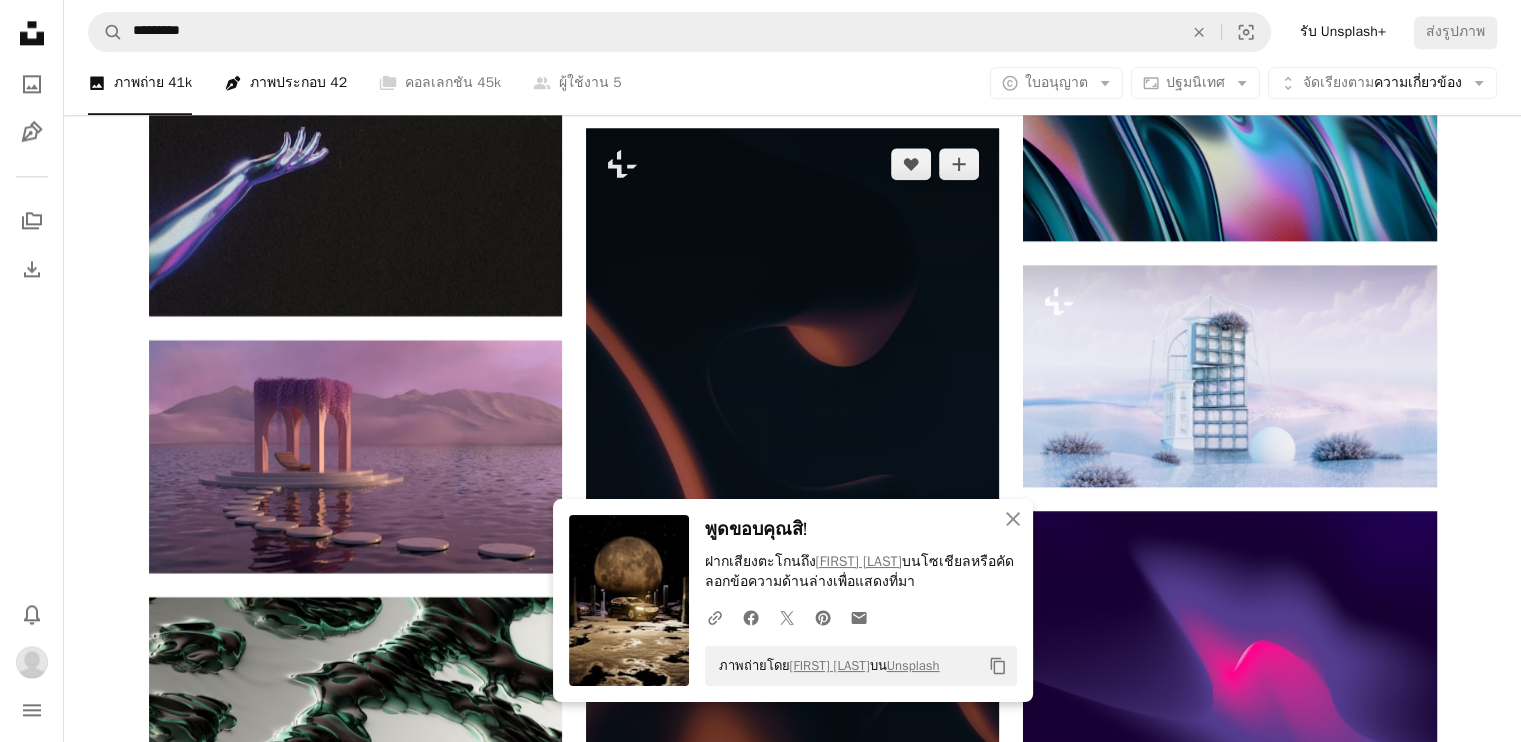 scroll, scrollTop: 10316, scrollLeft: 0, axis: vertical 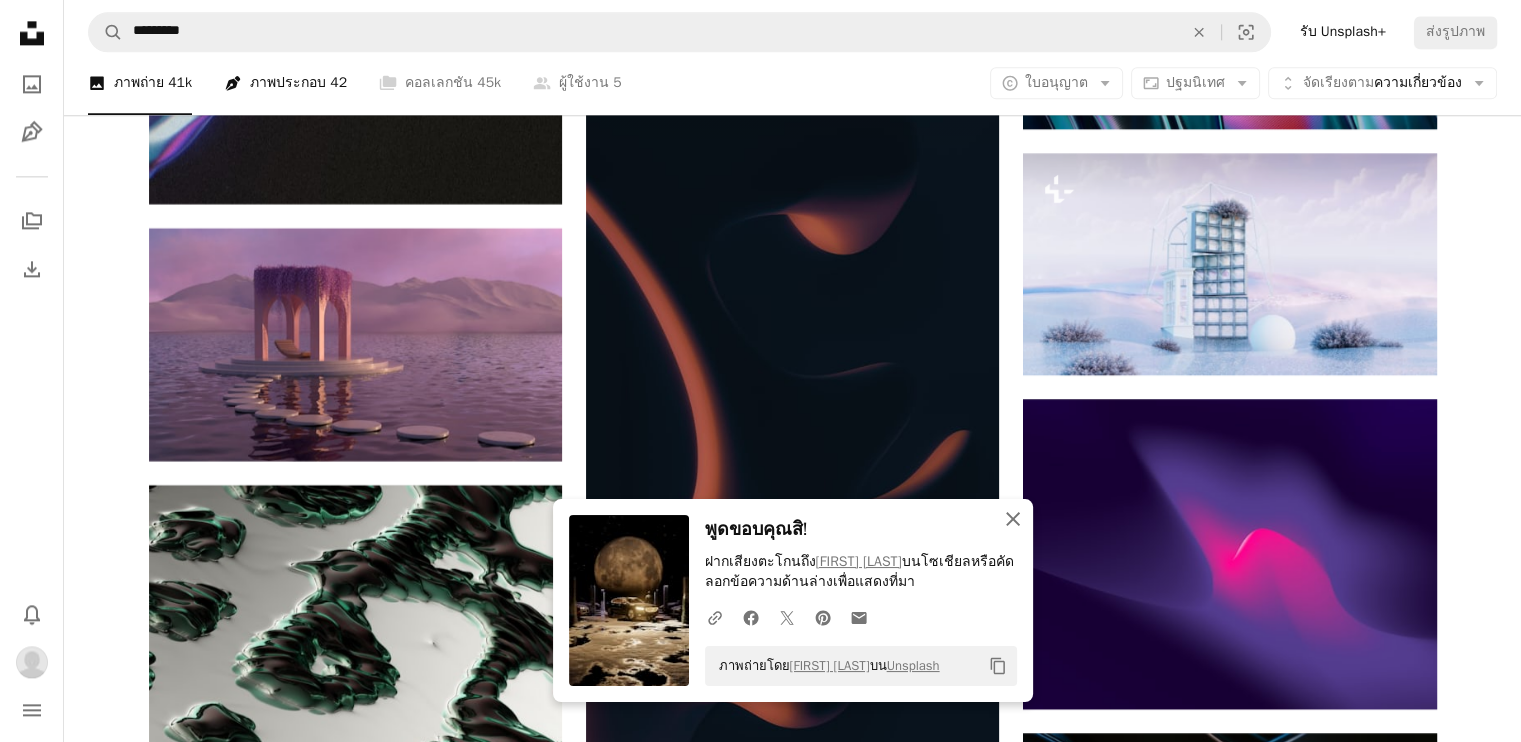 click on "An X shape" 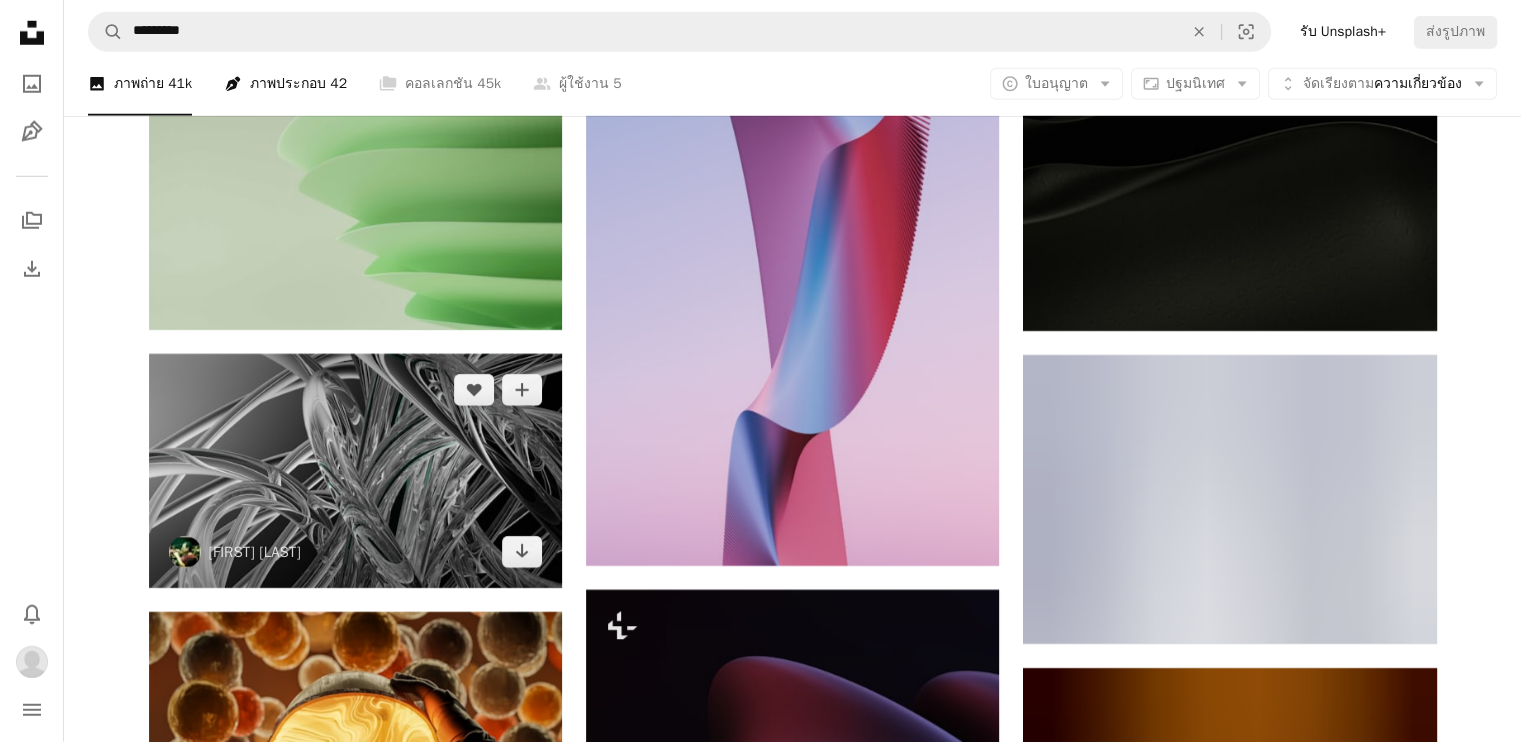 scroll, scrollTop: 28716, scrollLeft: 0, axis: vertical 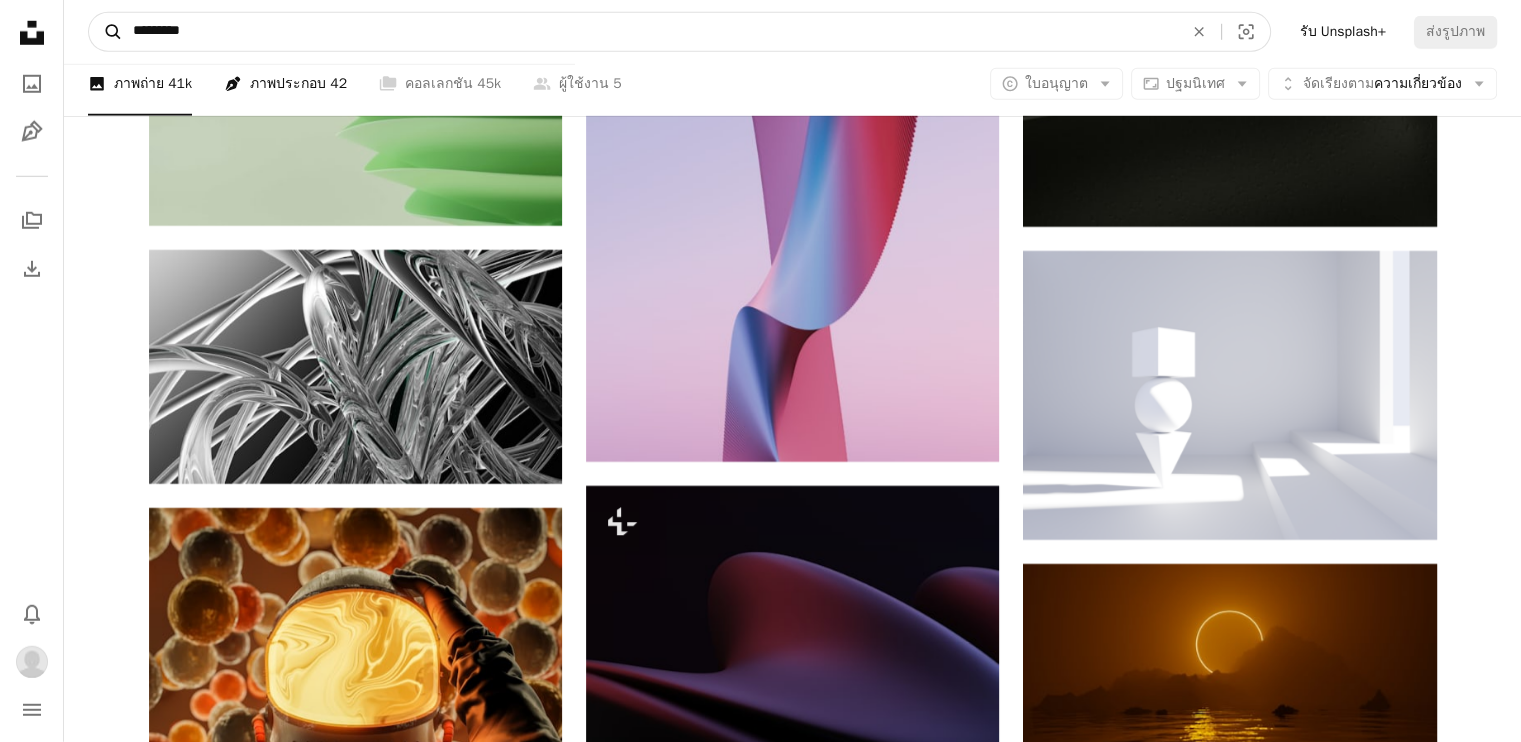 drag, startPoint x: 148, startPoint y: 19, endPoint x: 104, endPoint y: 19, distance: 44 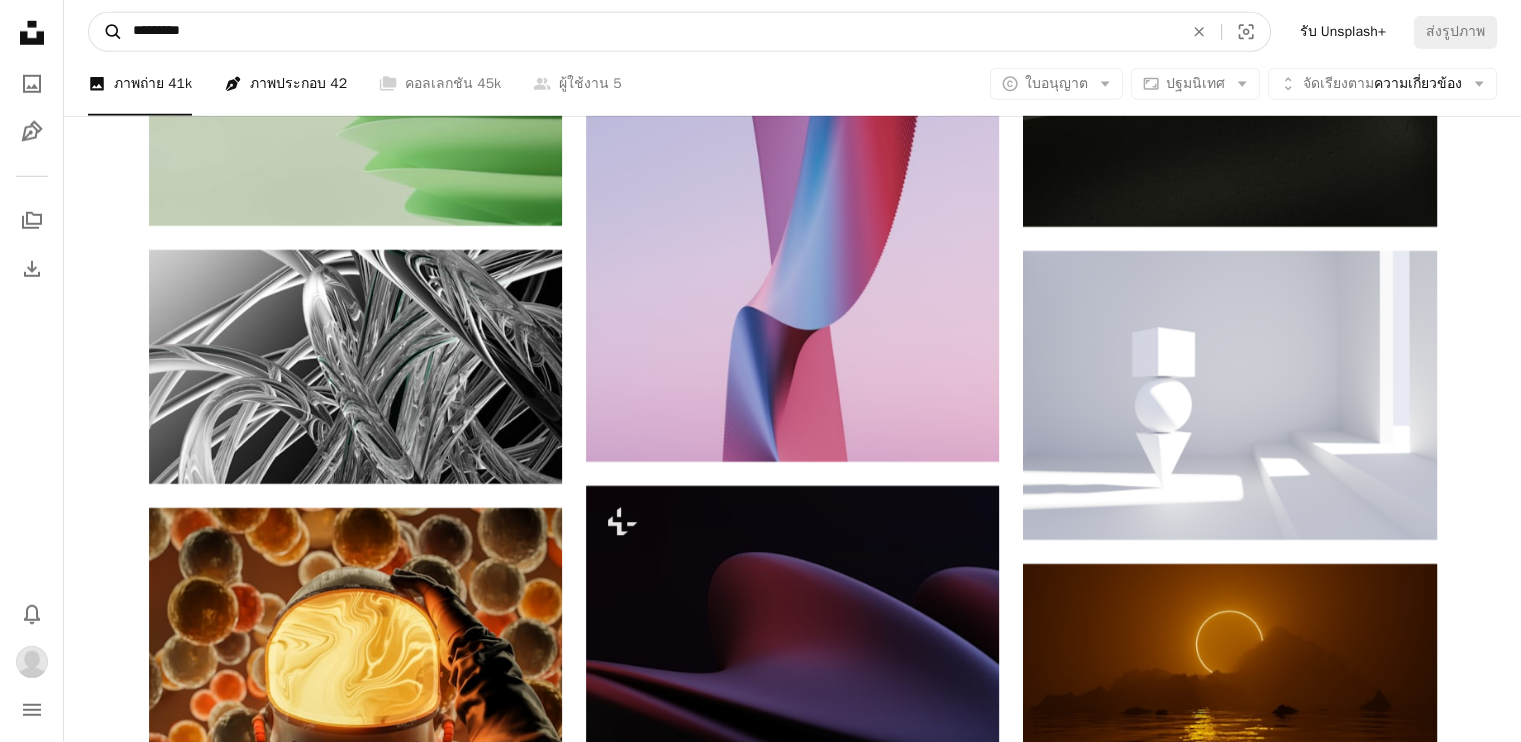 click on "A magnifying glass ********* An X shape Visual search" at bounding box center (679, 32) 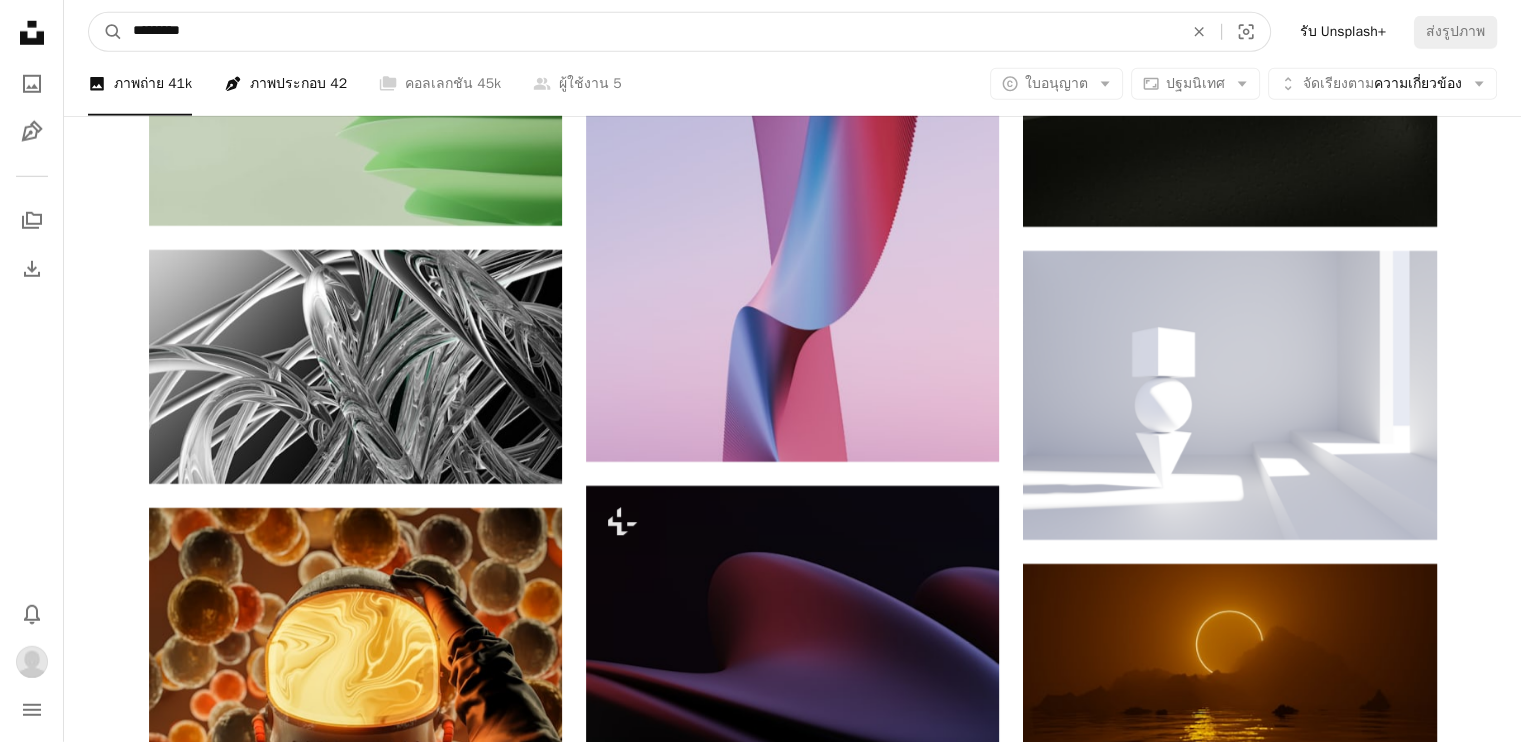 paste on "**********" 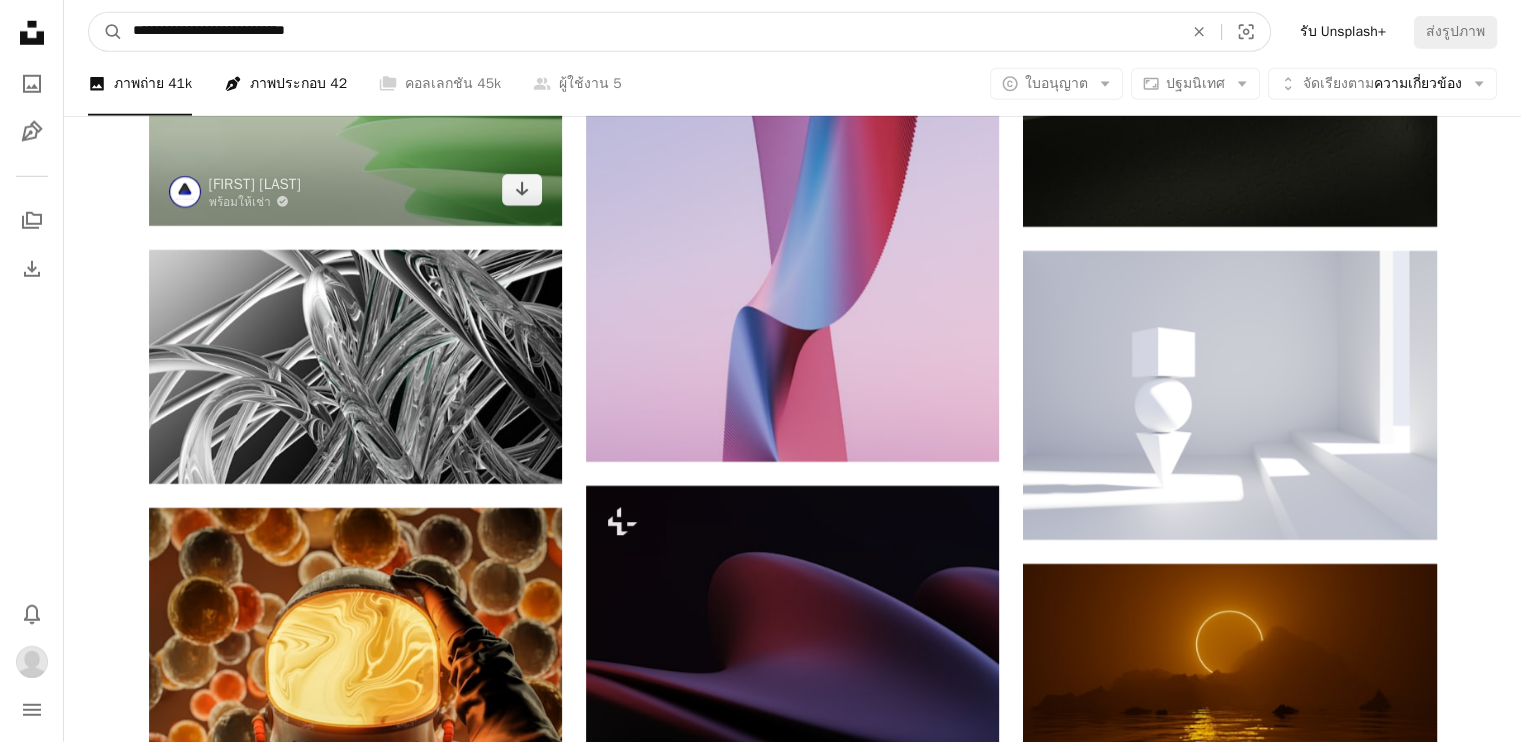 type on "**********" 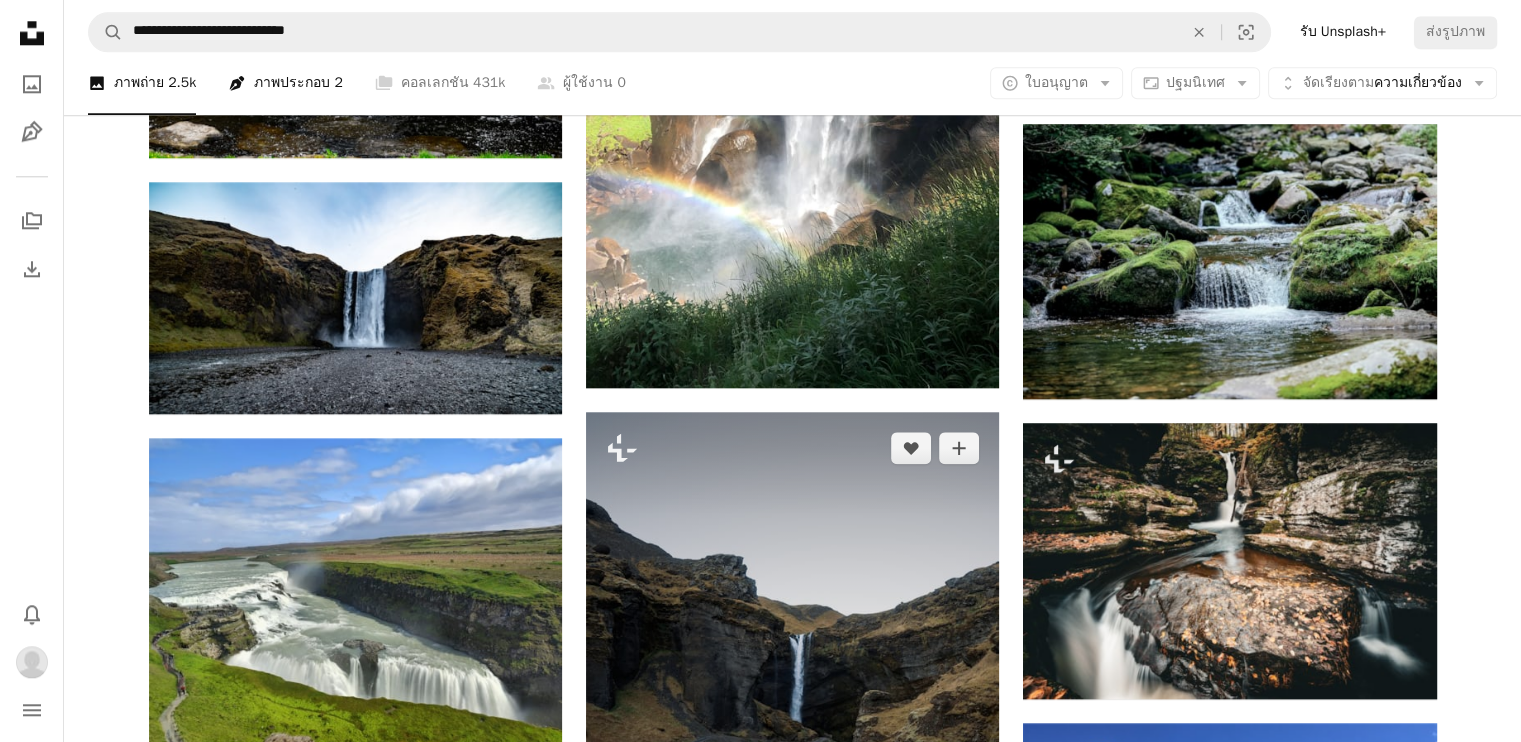 scroll, scrollTop: 2500, scrollLeft: 0, axis: vertical 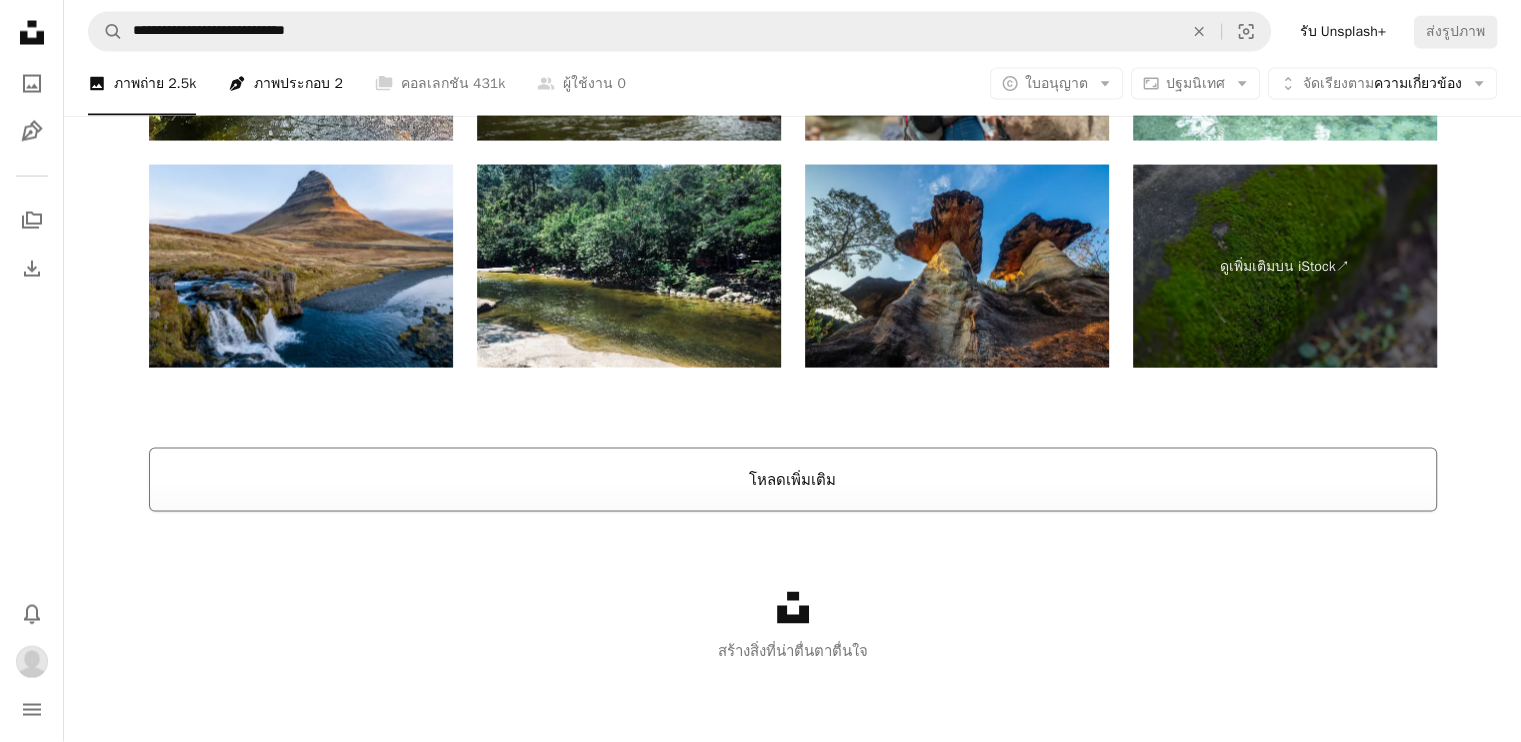 click on "โหลดเพิ่มเติม" at bounding box center (793, 480) 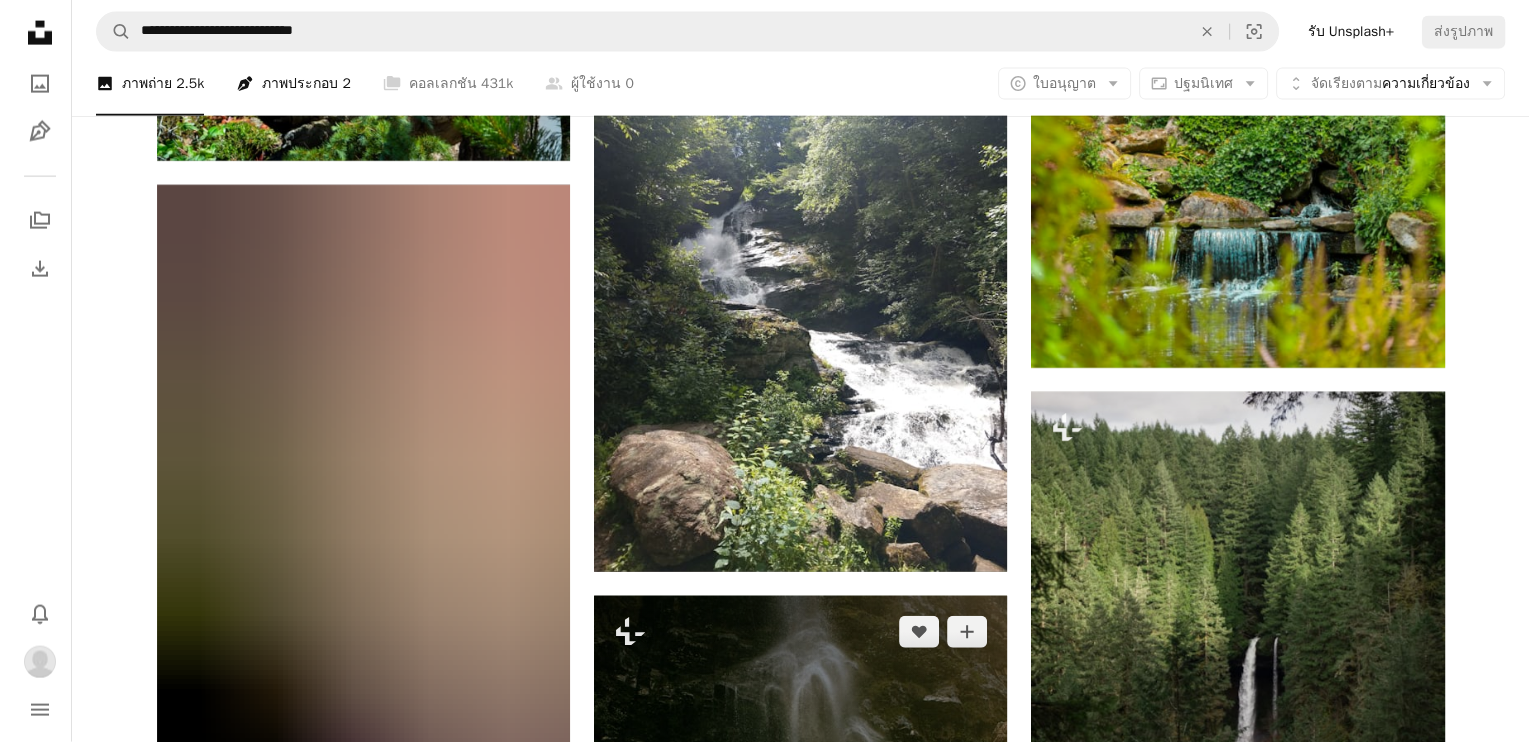 scroll, scrollTop: 4625, scrollLeft: 0, axis: vertical 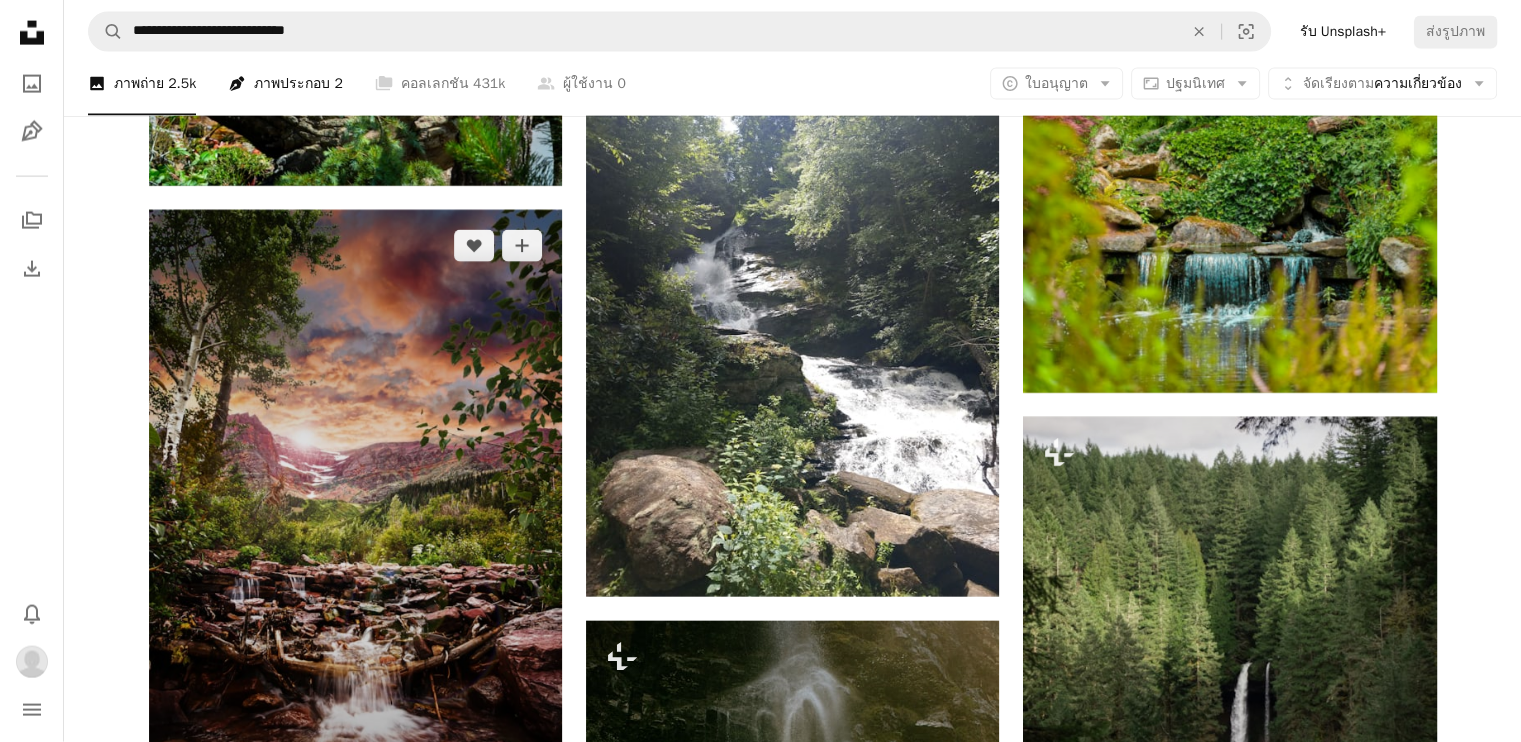 click at bounding box center (355, 519) 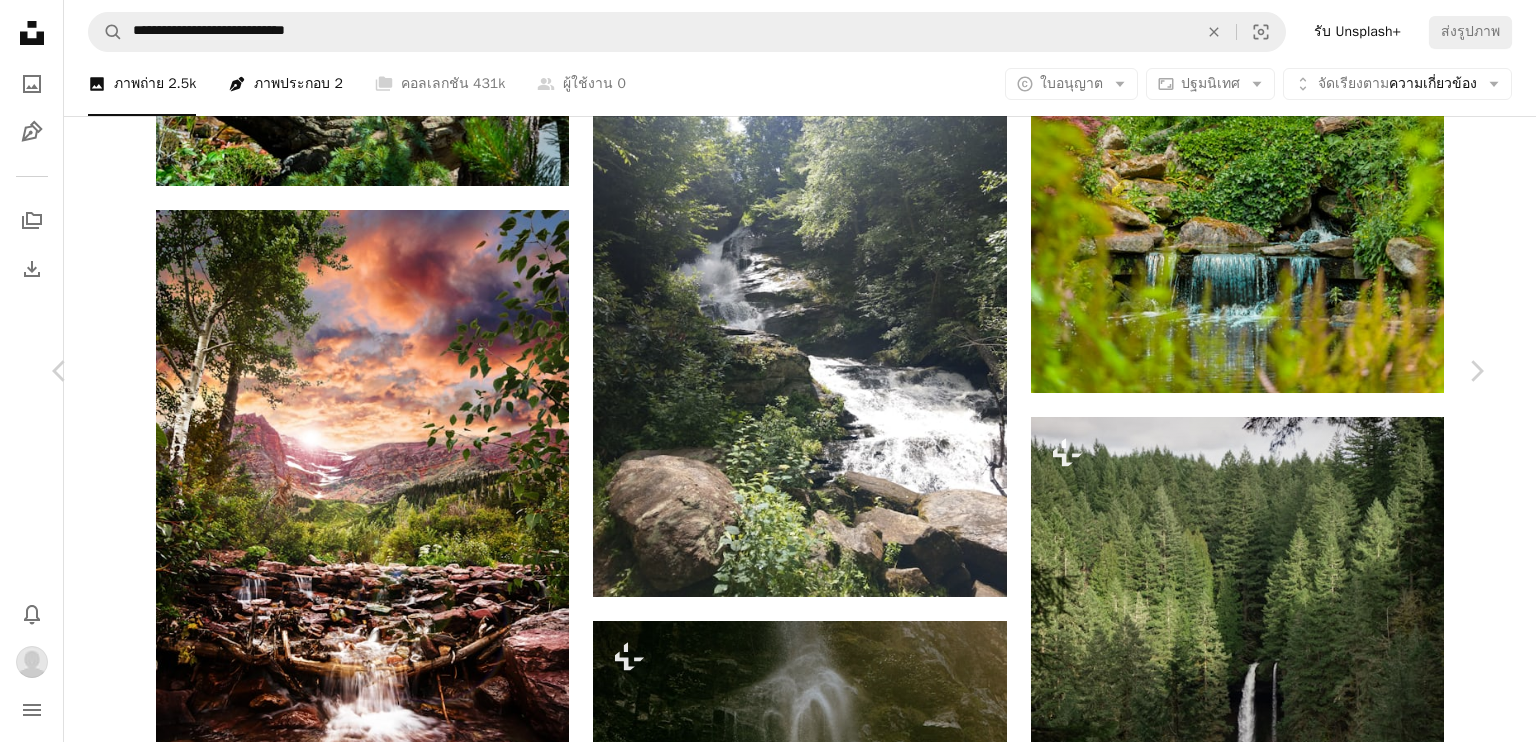 click on "ดาวน์โหลด" at bounding box center [1296, 7027] 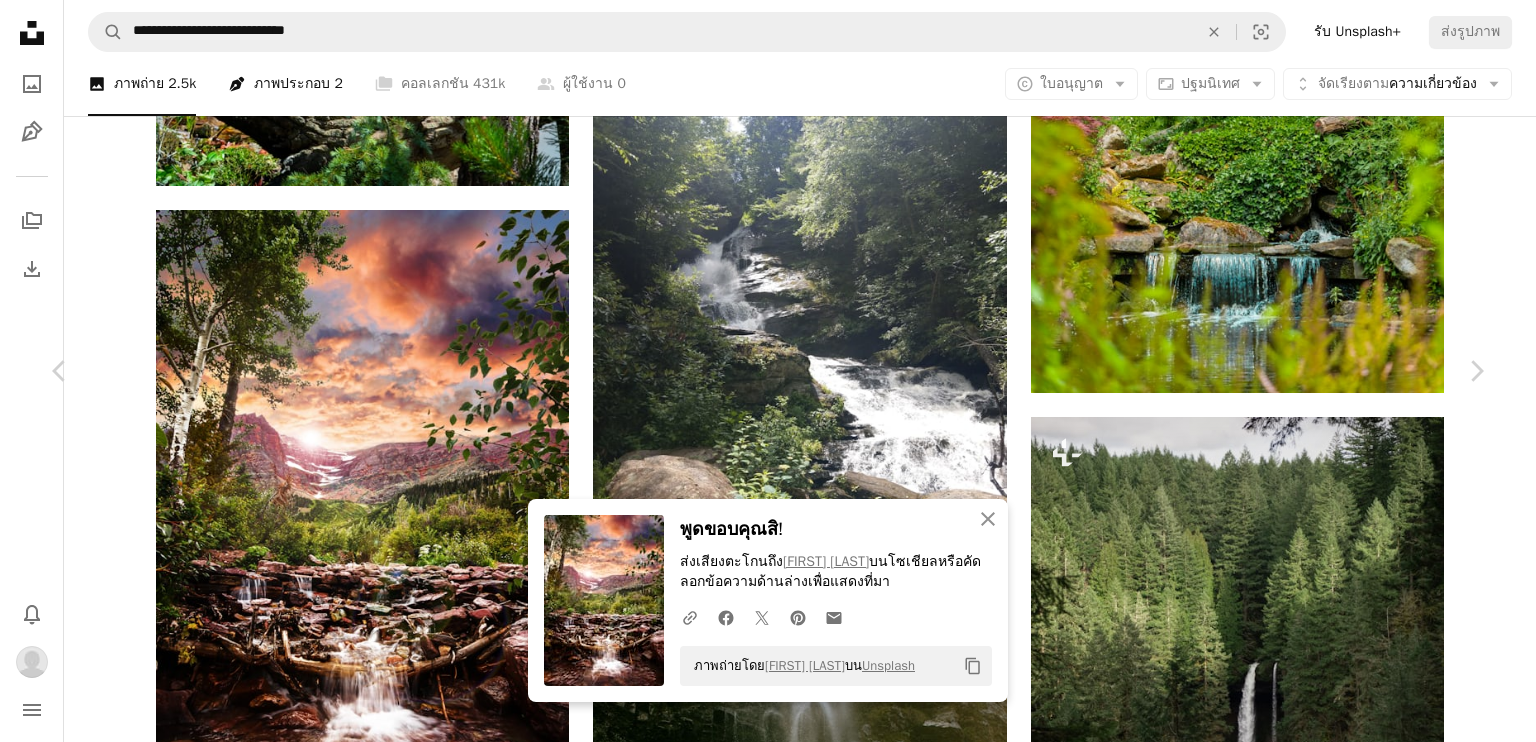 click on "An X shape" at bounding box center [20, 20] 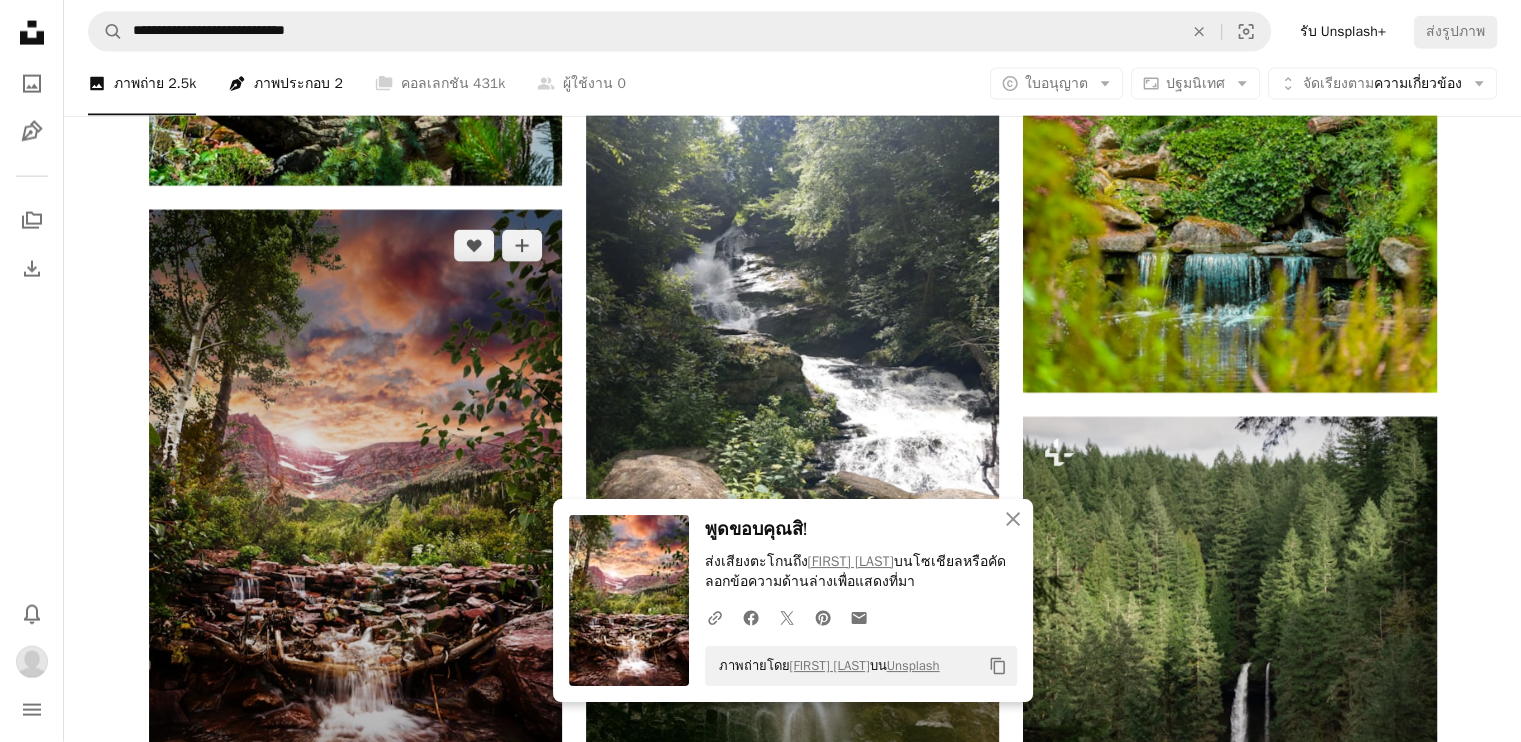 click at bounding box center (355, 519) 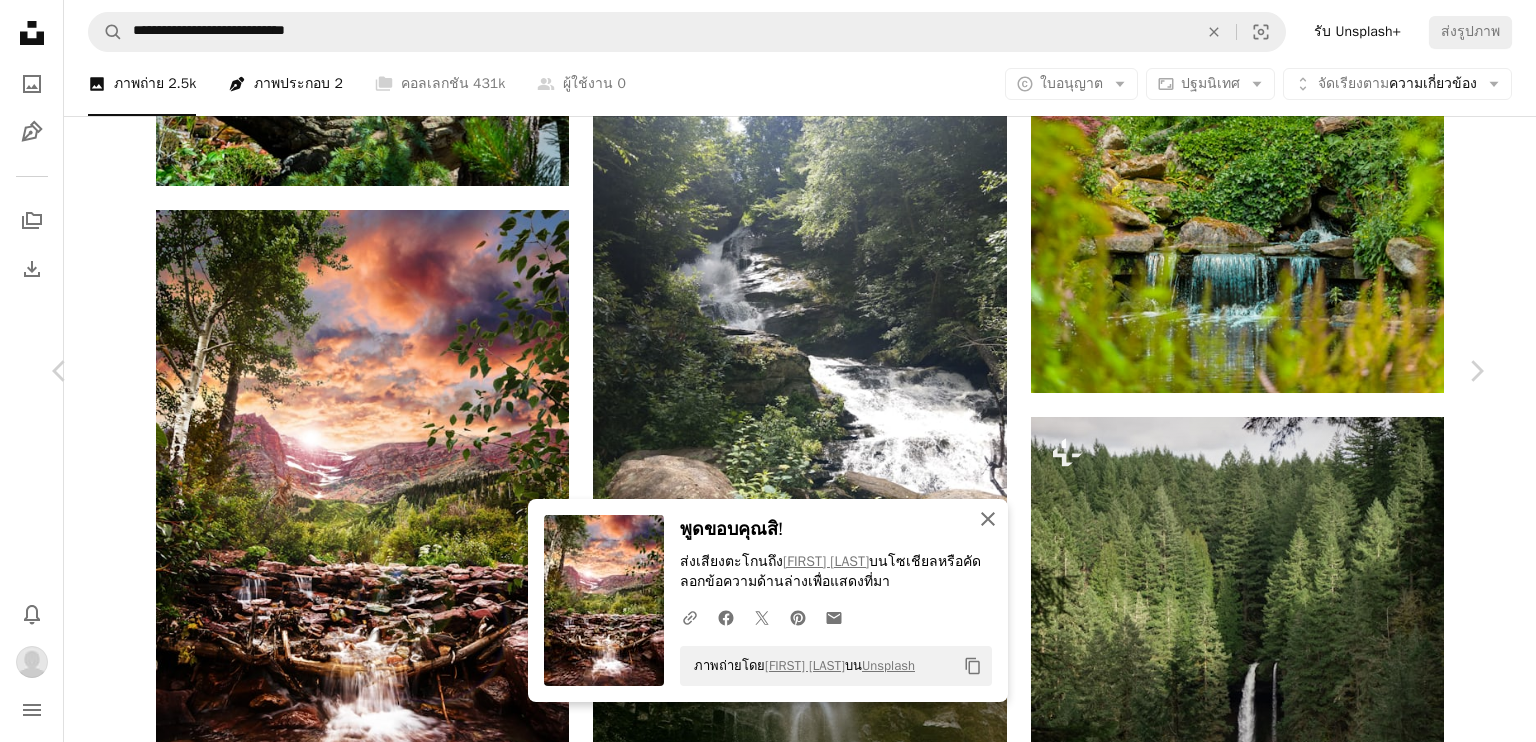 click on "An X shape" 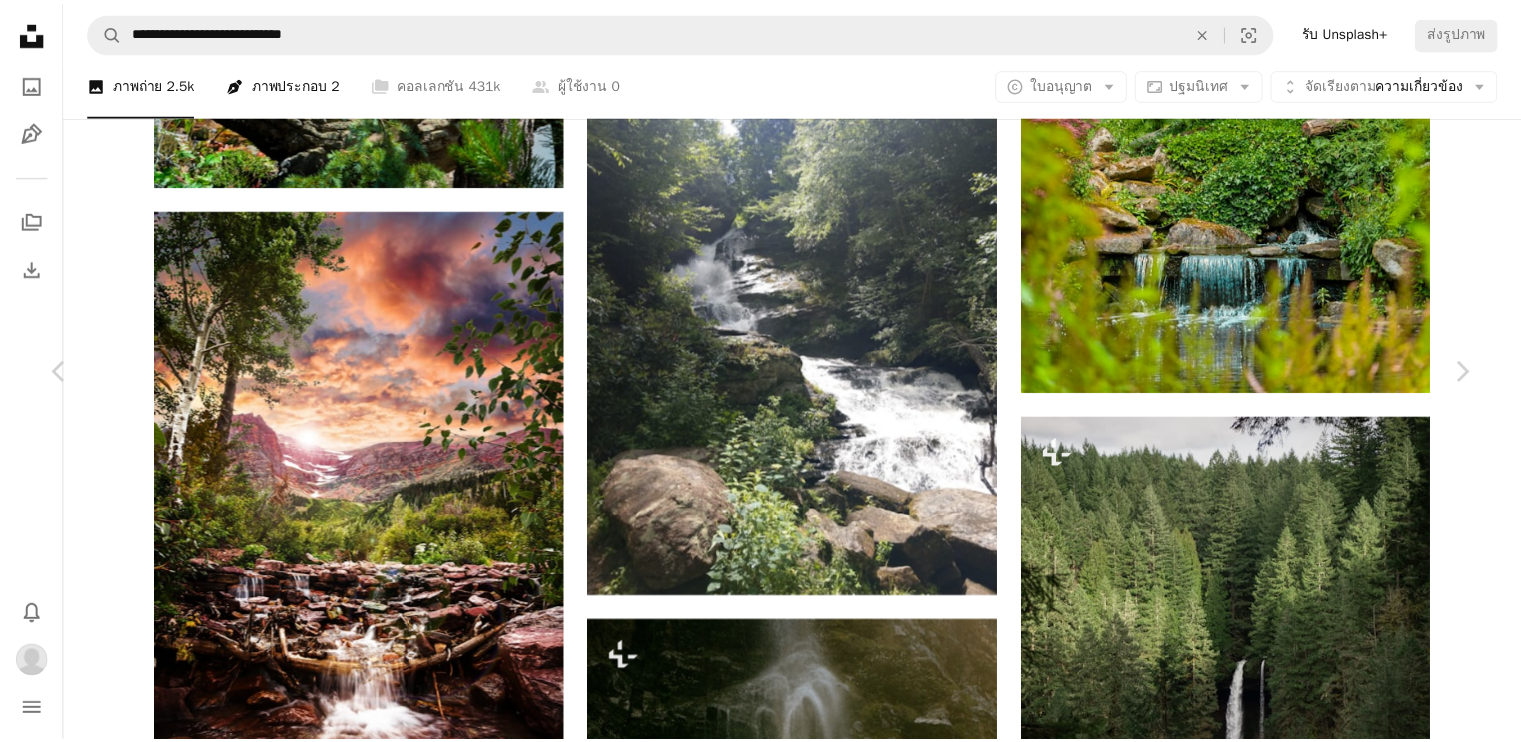 scroll, scrollTop: 17251, scrollLeft: 0, axis: vertical 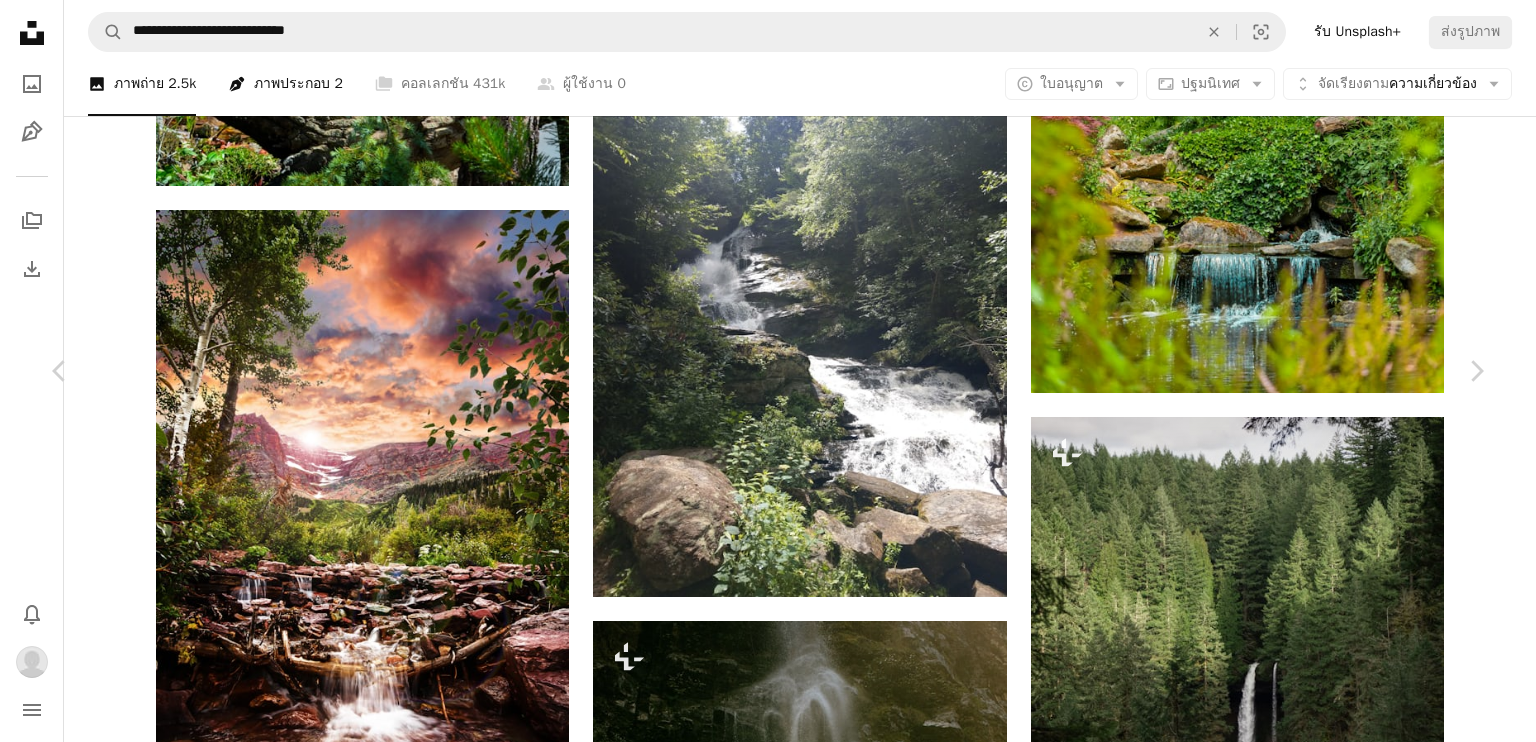 drag, startPoint x: 772, startPoint y: 384, endPoint x: 752, endPoint y: 376, distance: 21.540659 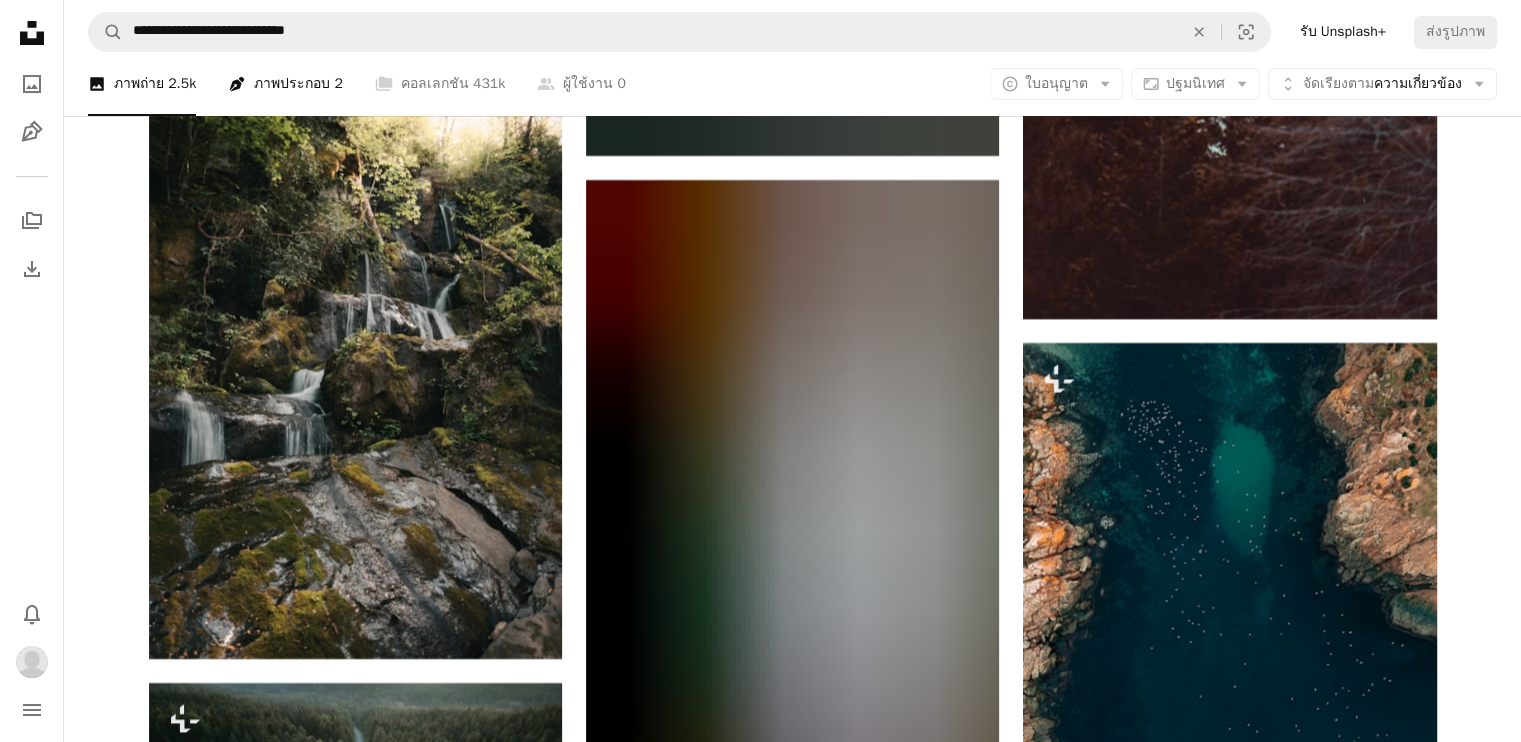 scroll, scrollTop: 23325, scrollLeft: 0, axis: vertical 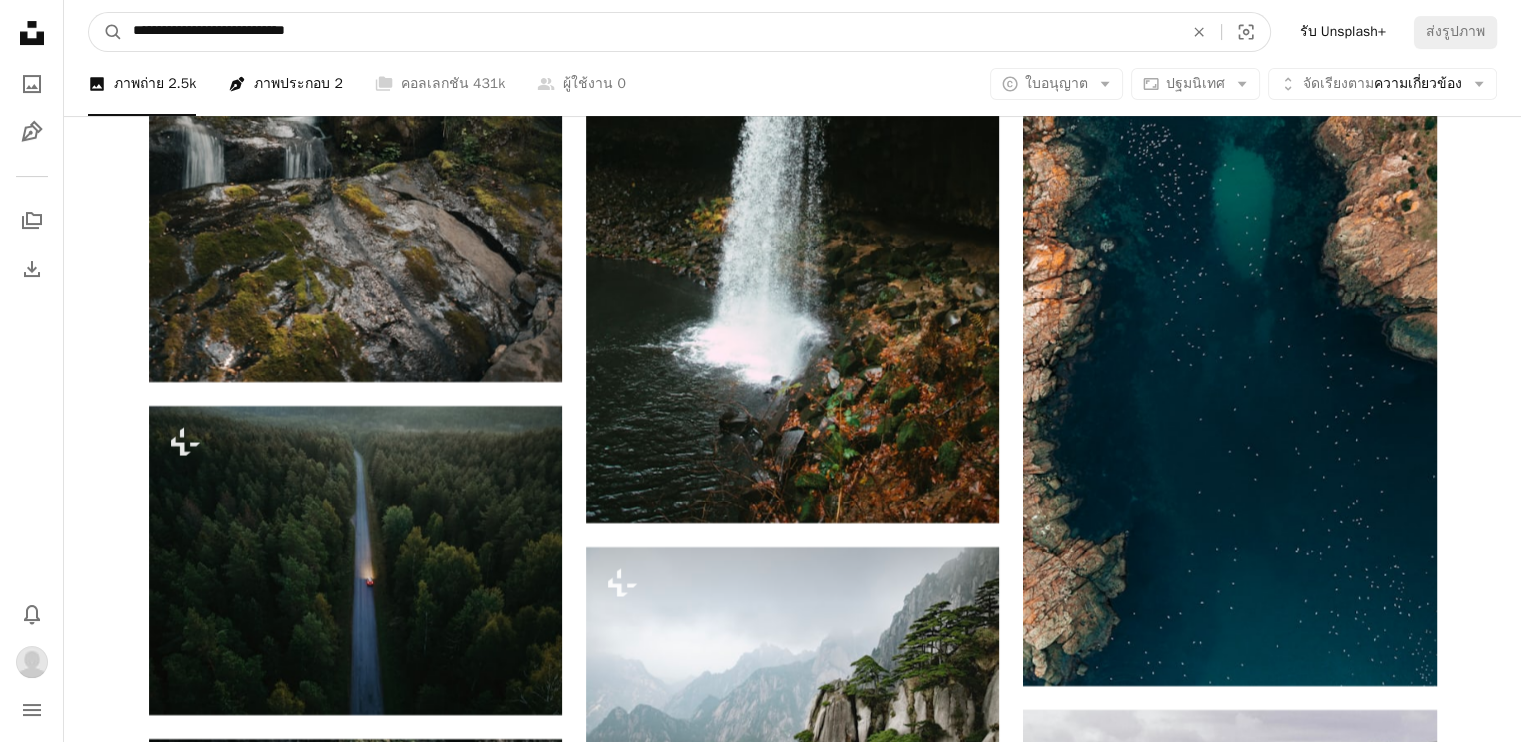 drag, startPoint x: 339, startPoint y: 31, endPoint x: 0, endPoint y: 37, distance: 339.0531 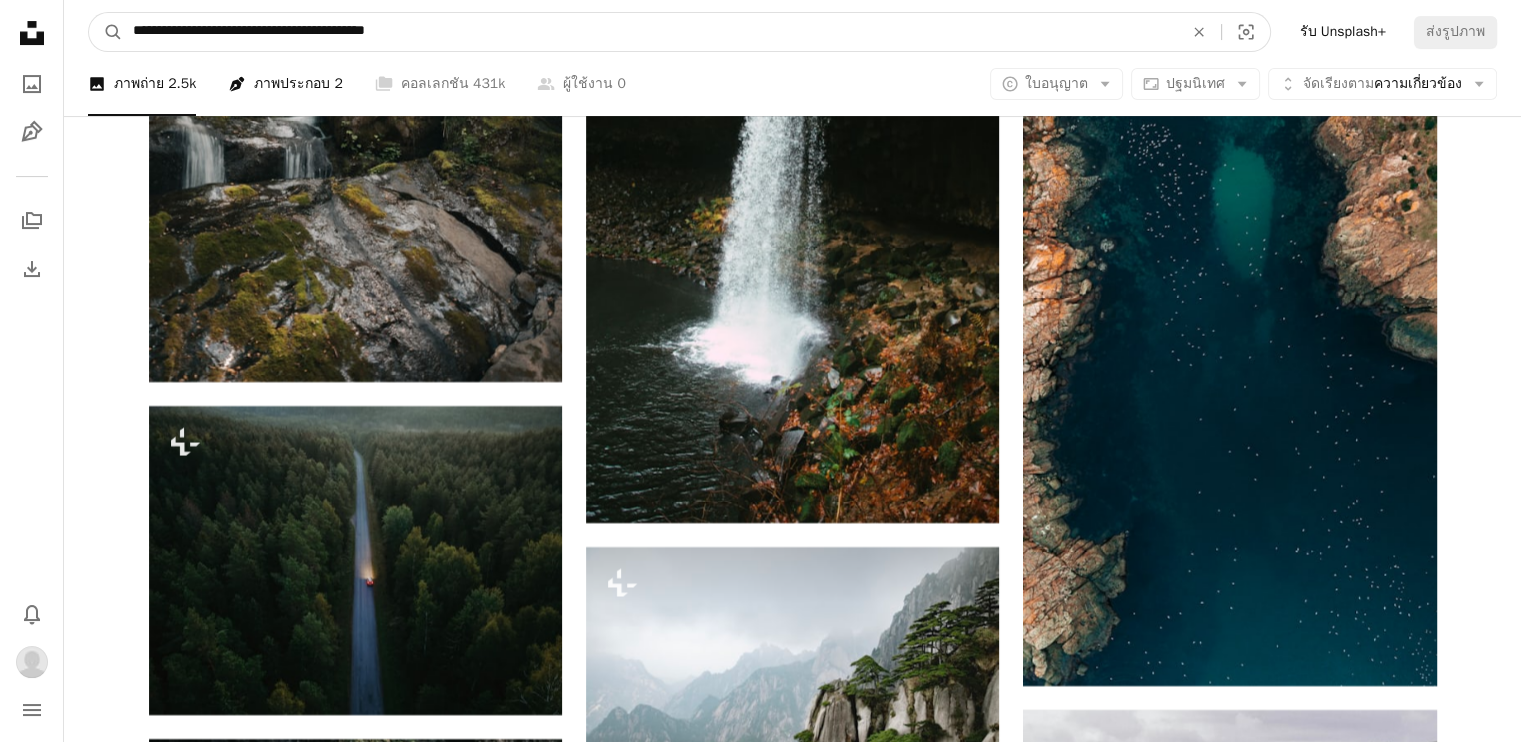 type on "**********" 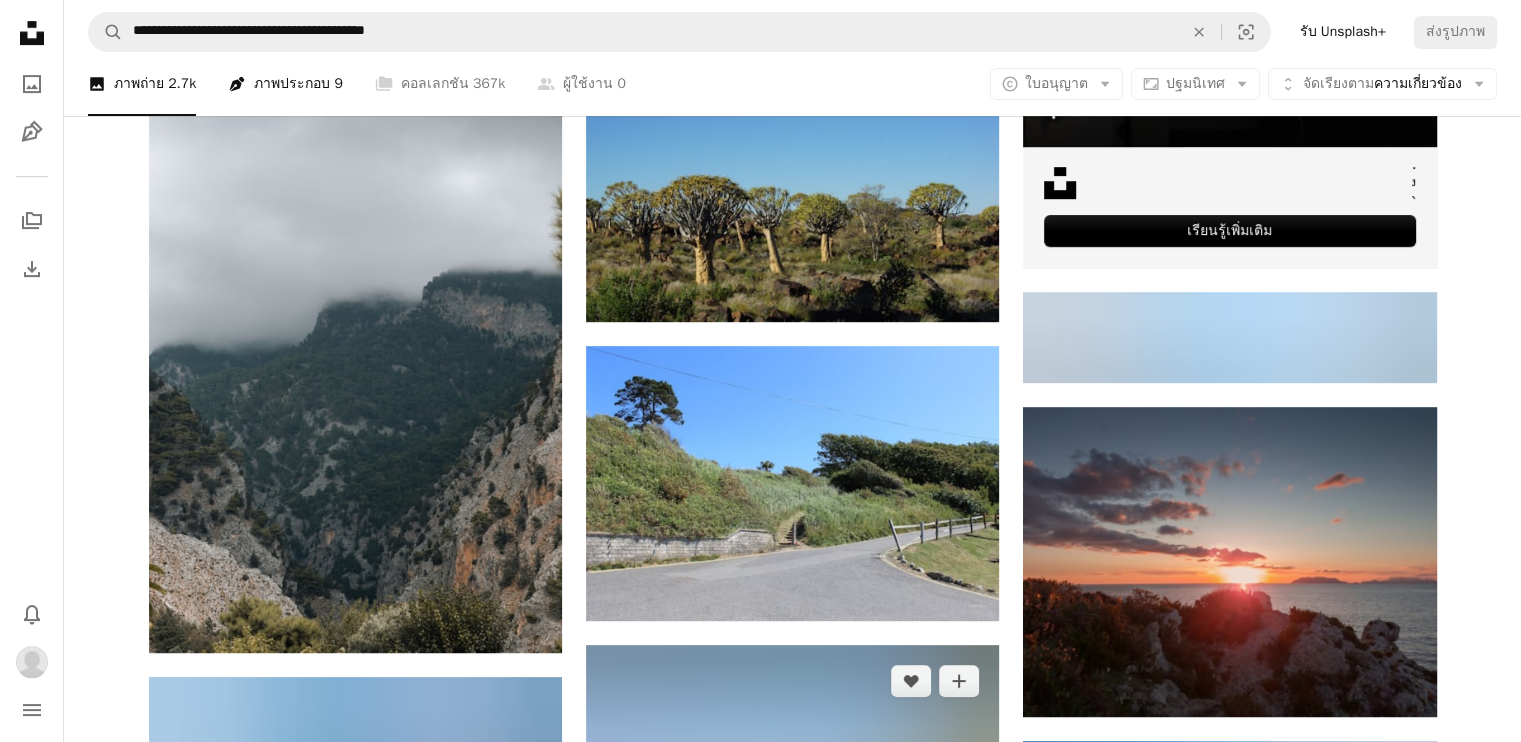 scroll, scrollTop: 700, scrollLeft: 0, axis: vertical 